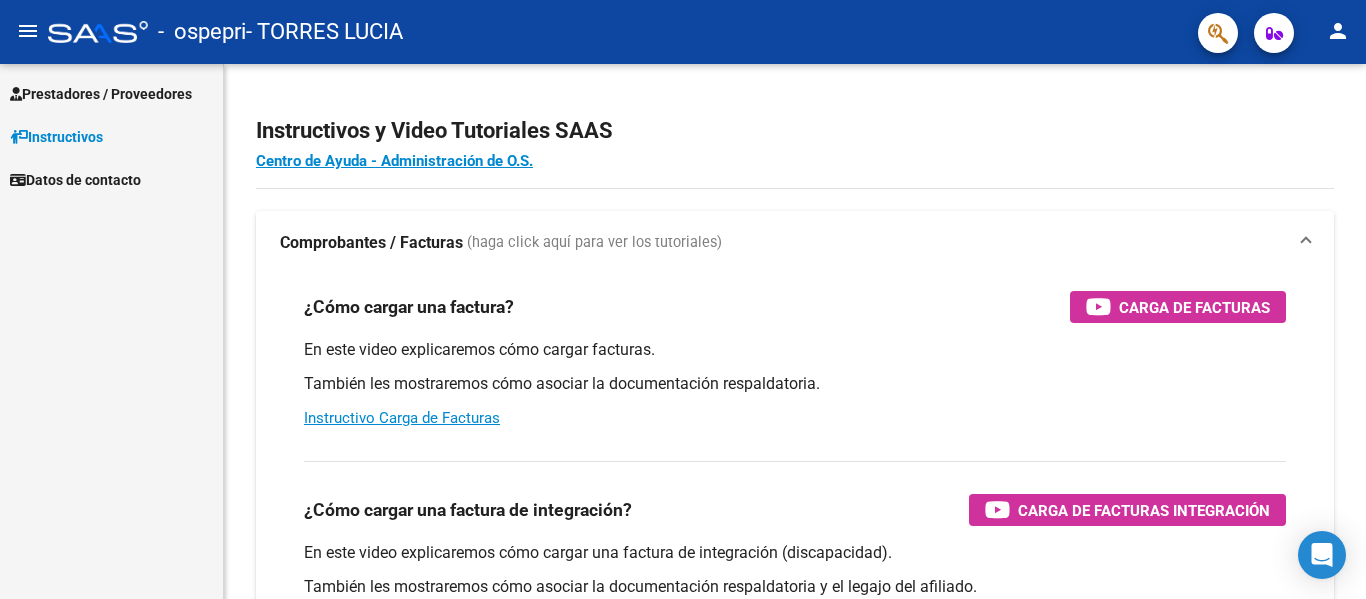 select on "Spanish" 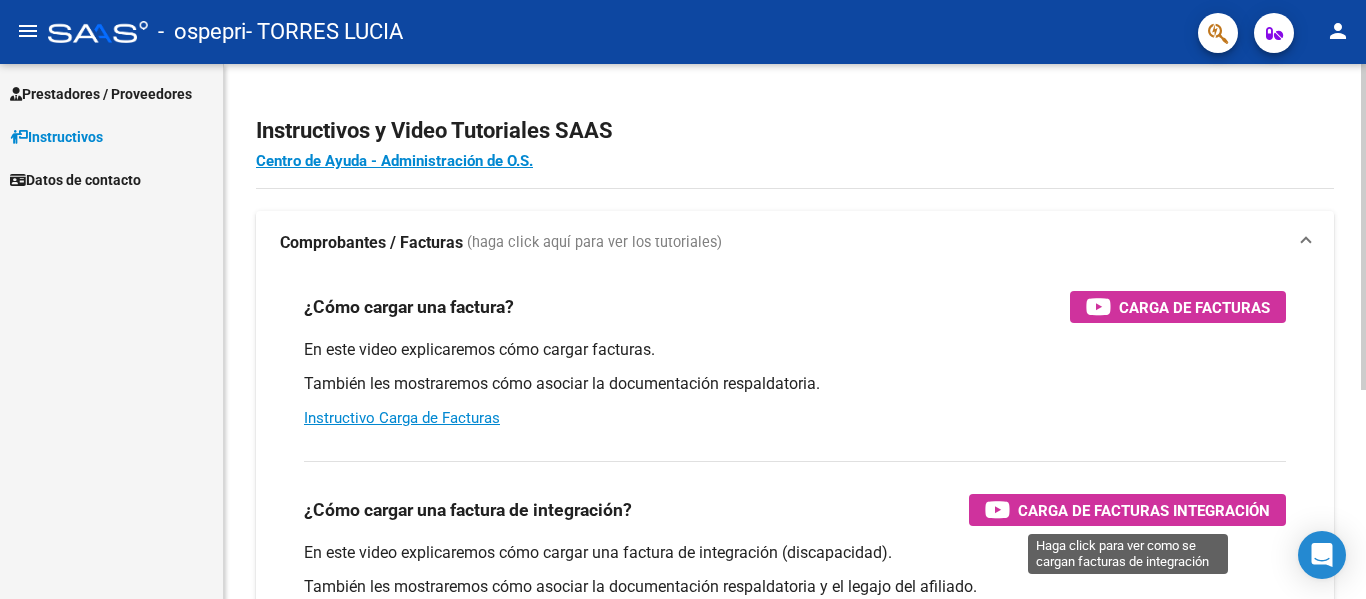 click on "Carga de Facturas Integración" at bounding box center (1144, 510) 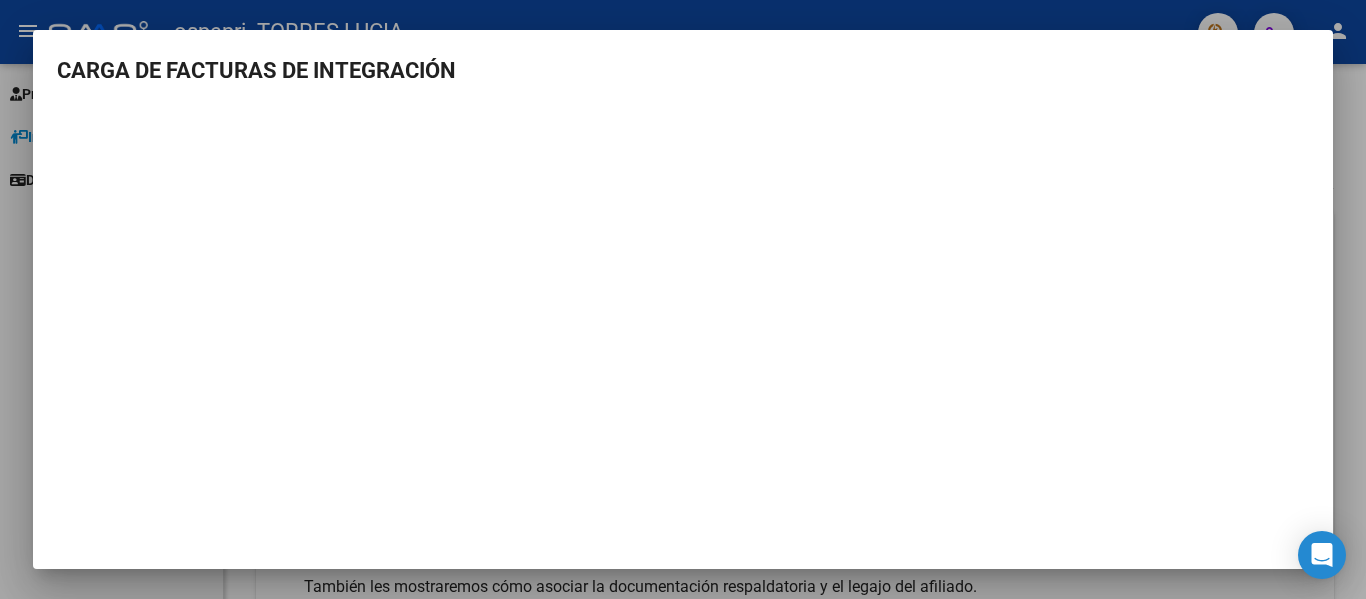 click at bounding box center (683, 299) 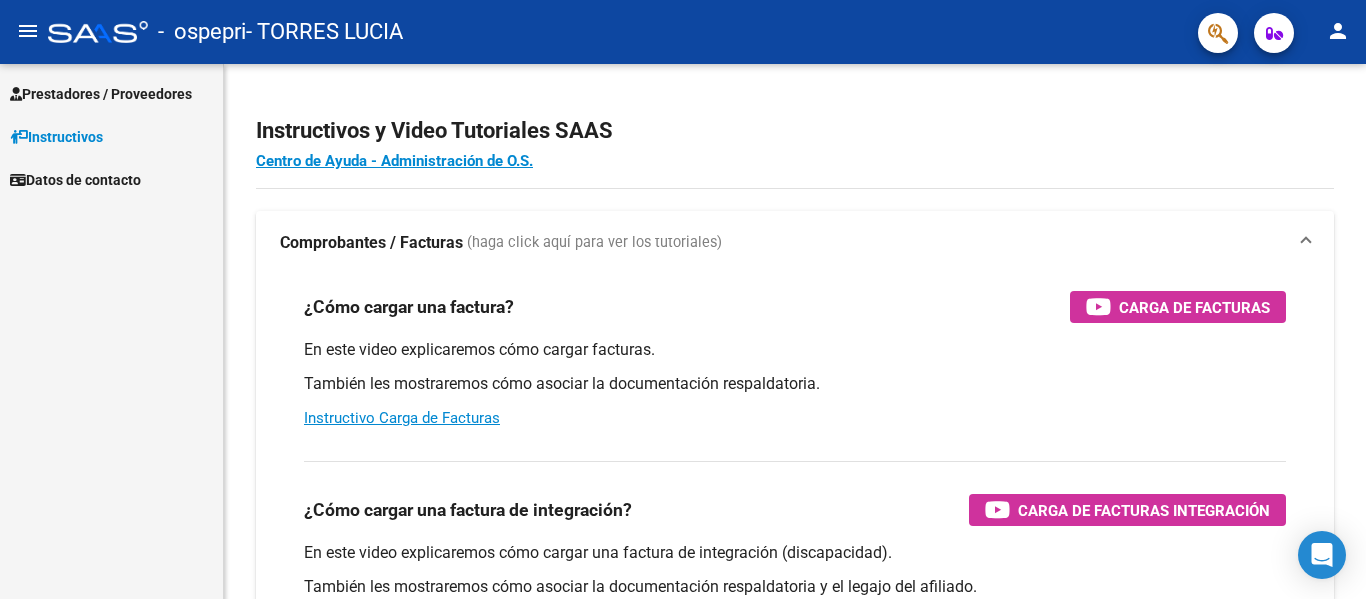 click on "Prestadores / Proveedores" at bounding box center (101, 94) 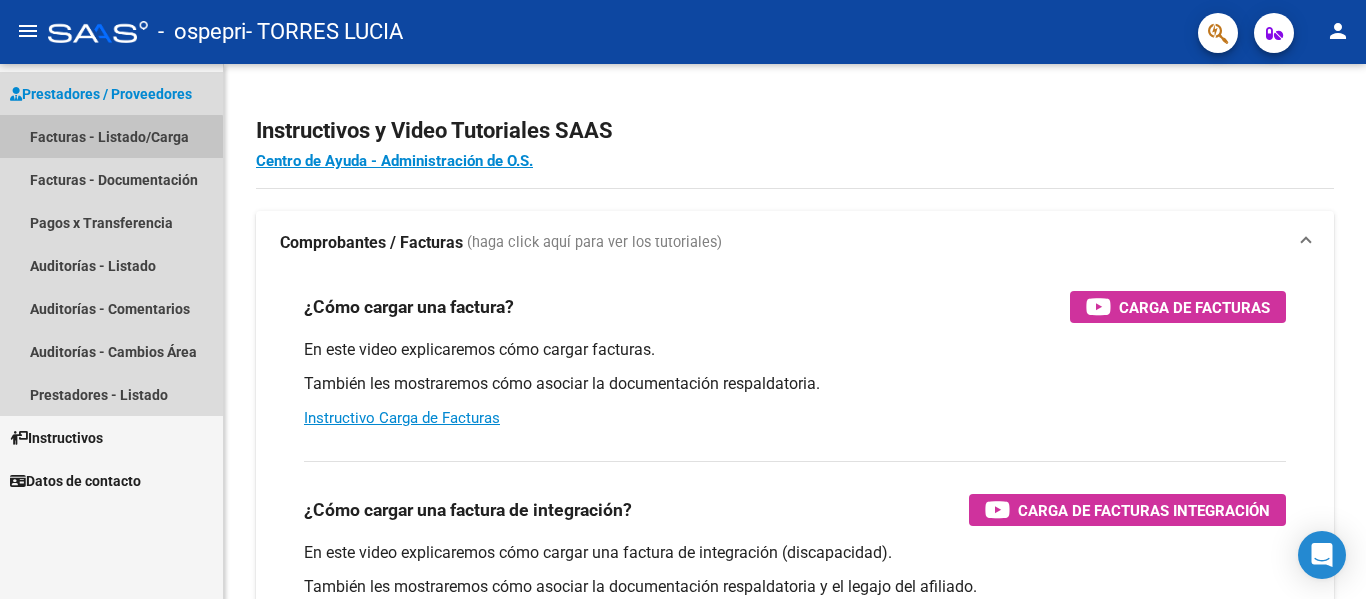 click on "Facturas - Listado/Carga" at bounding box center [111, 136] 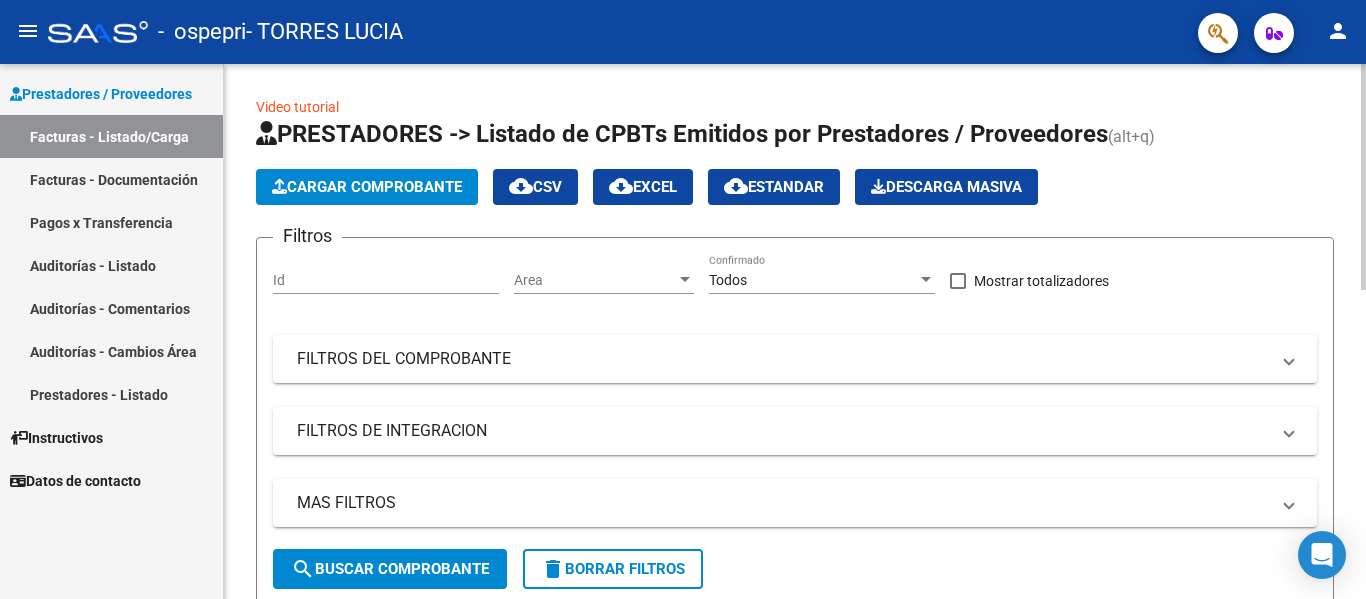 click on "Cargar Comprobante" 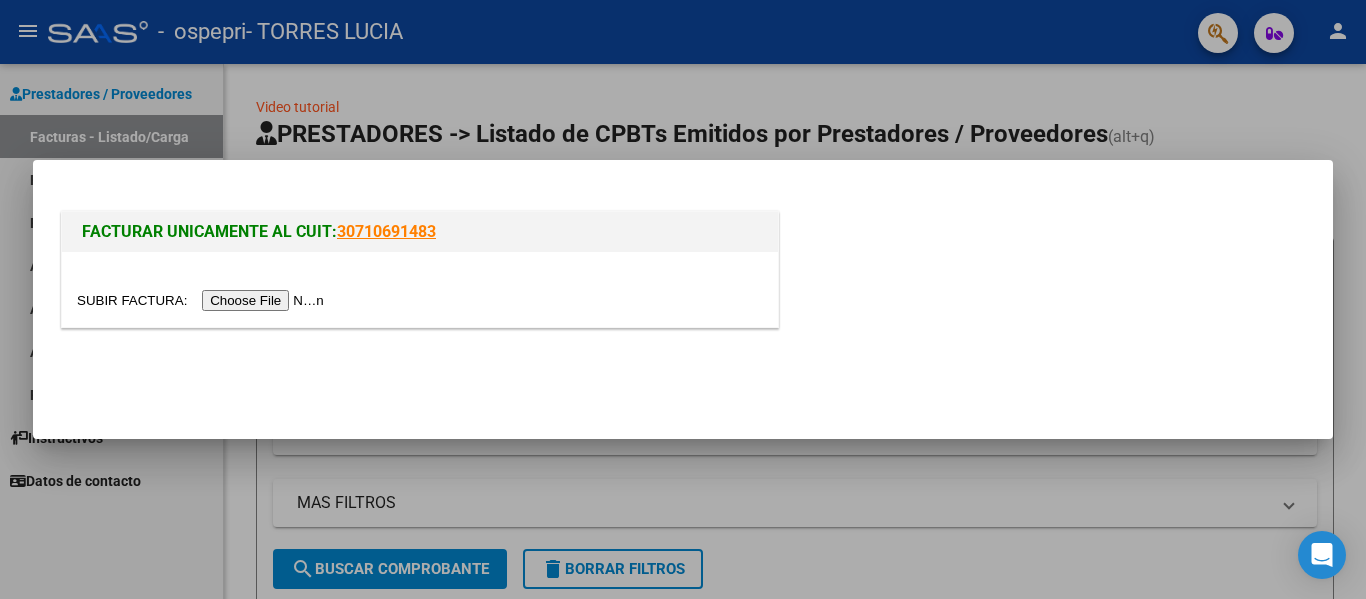 click at bounding box center [203, 300] 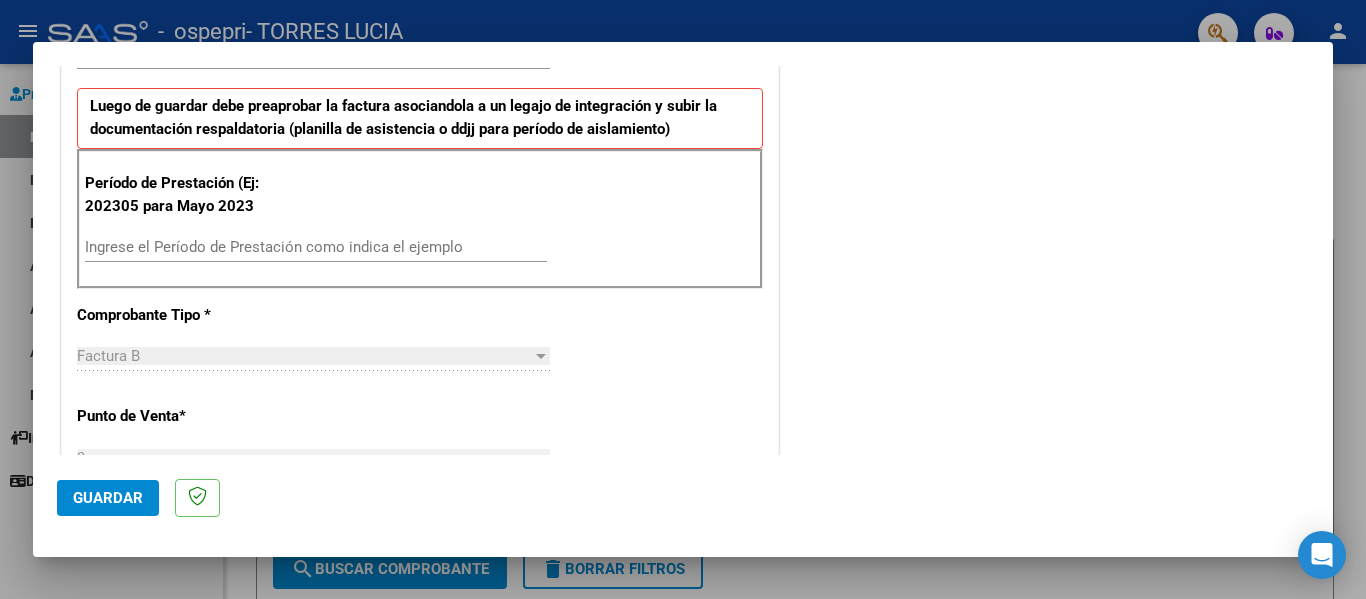 scroll, scrollTop: 513, scrollLeft: 0, axis: vertical 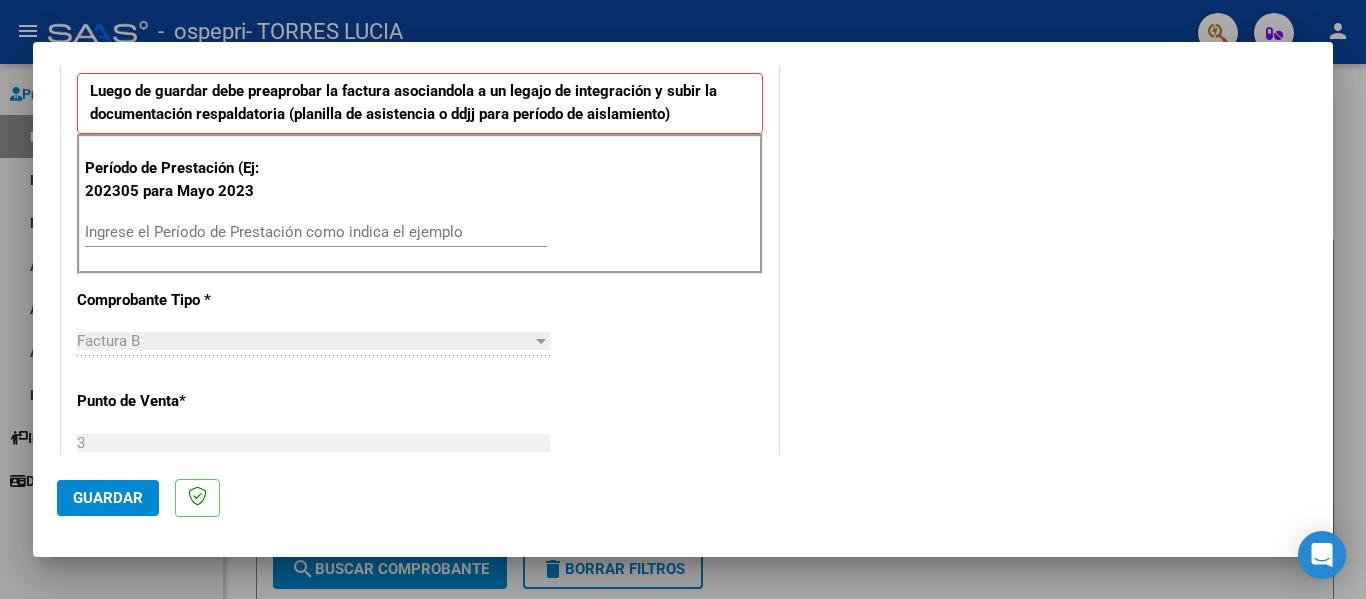 click on "Ingrese el Período de Prestación como indica el ejemplo" at bounding box center [316, 232] 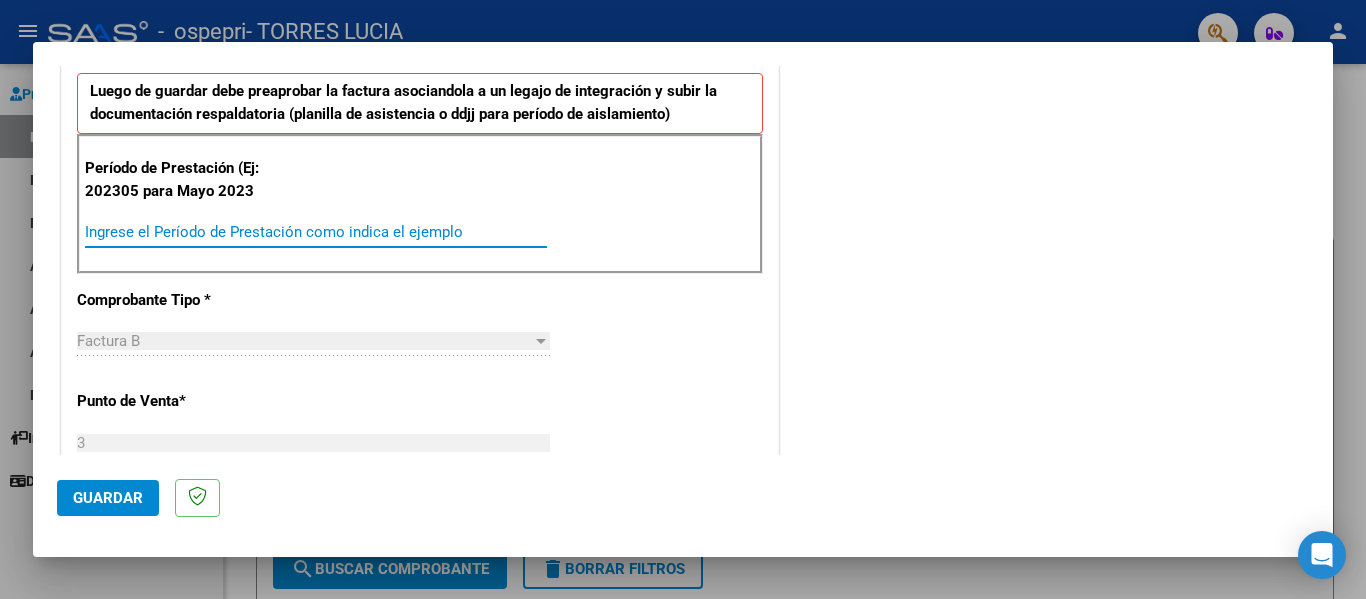 click on "Ingrese el Período de Prestación como indica el ejemplo" at bounding box center [316, 232] 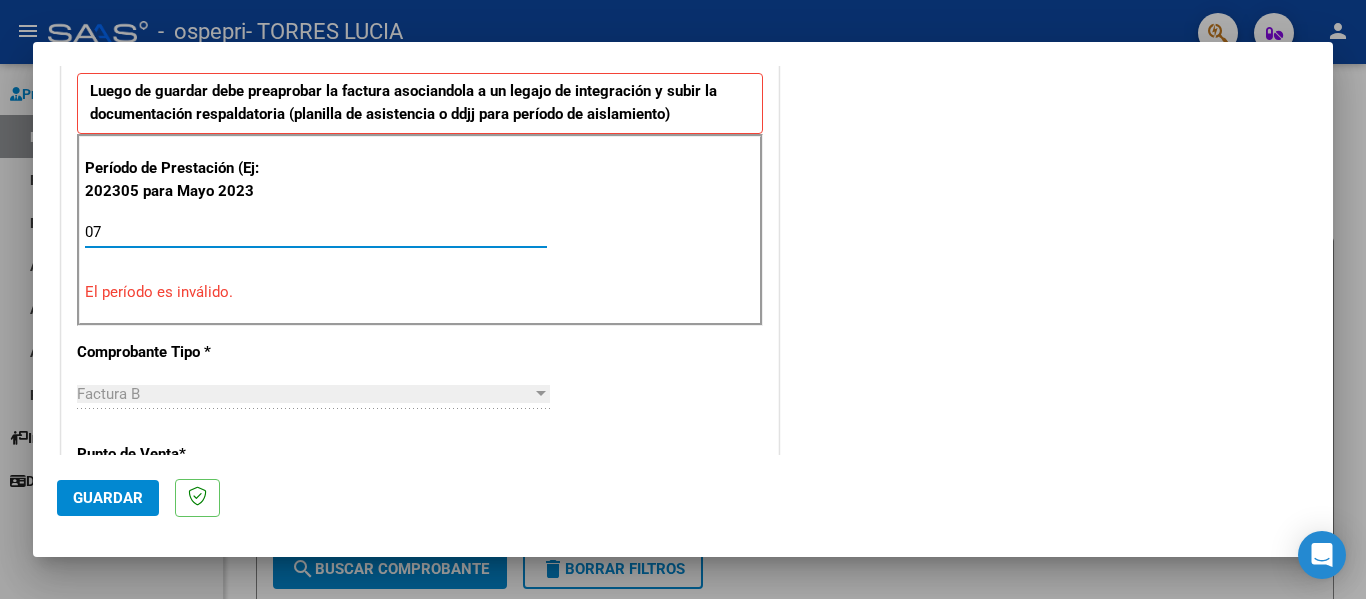 type on "0" 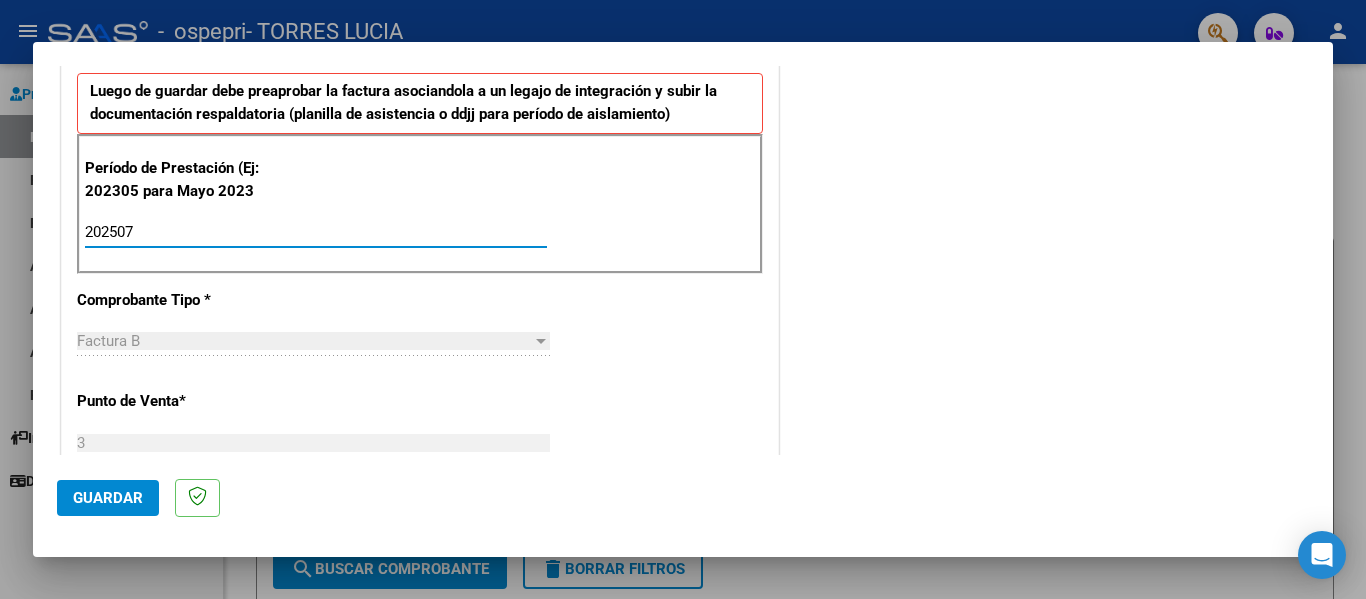 type on "202507" 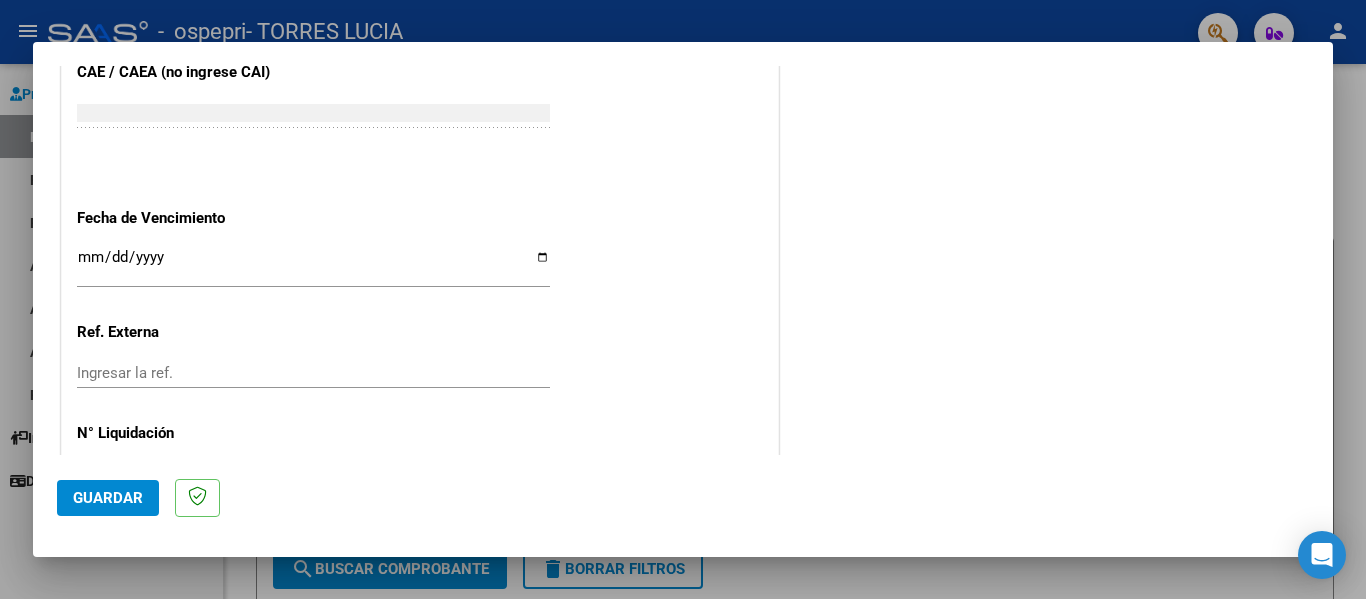 scroll, scrollTop: 1265, scrollLeft: 0, axis: vertical 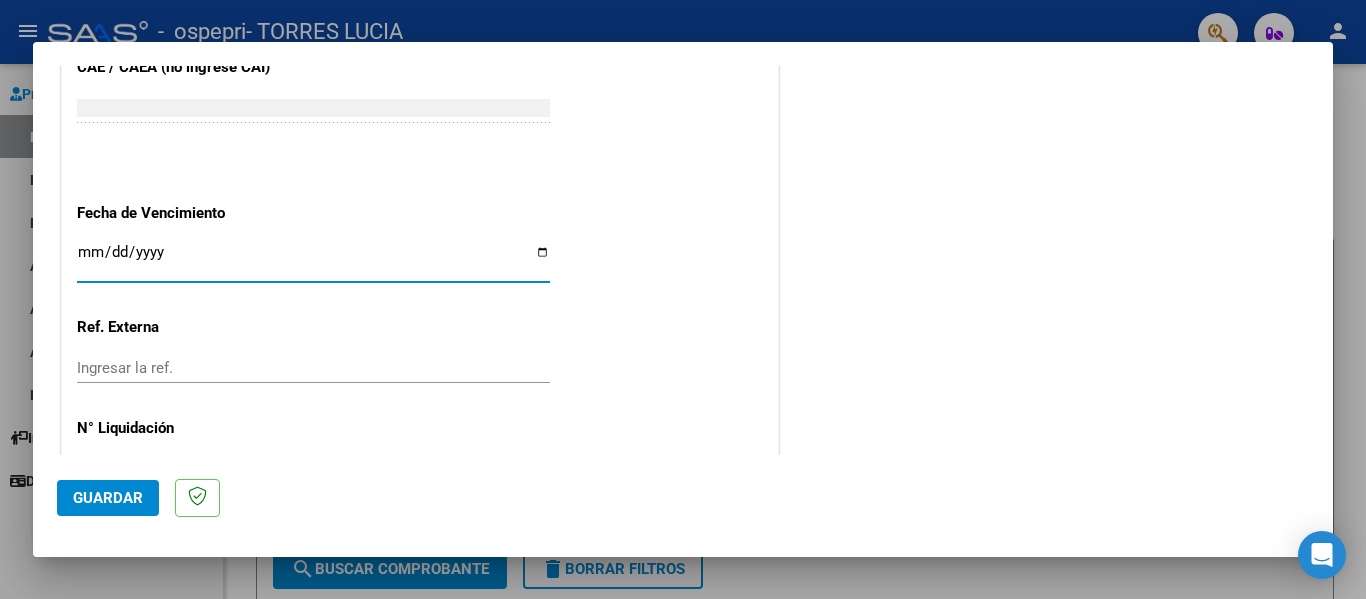 click on "Ingresar la fecha" at bounding box center (313, 260) 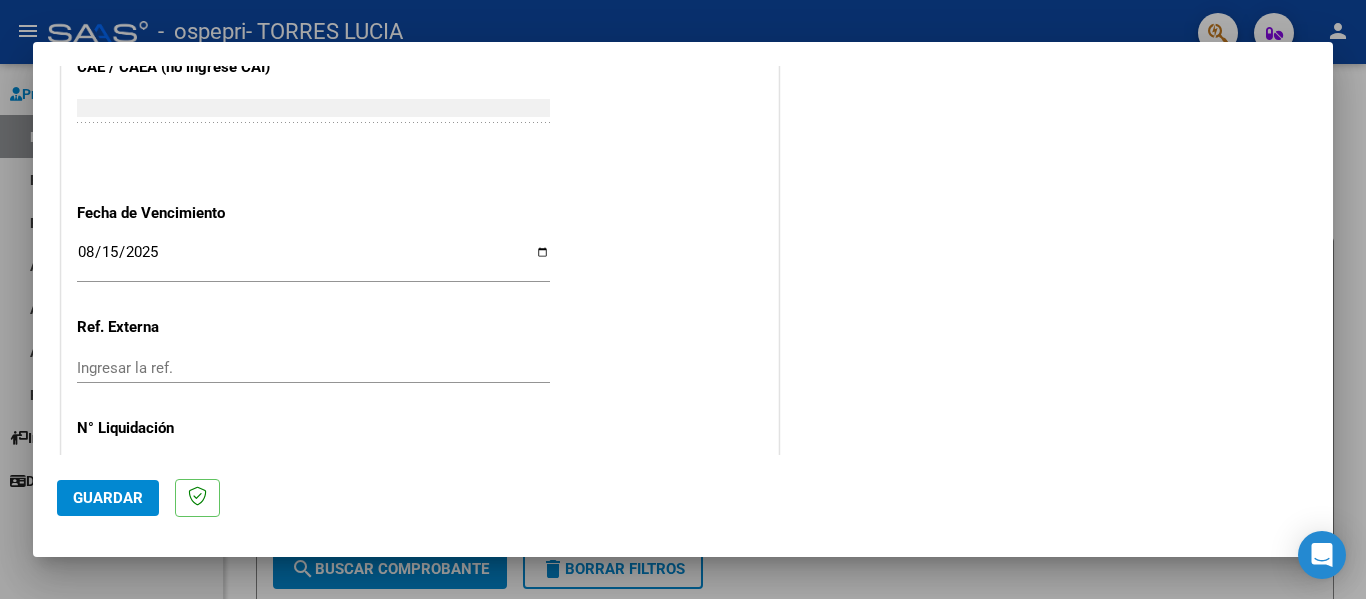 scroll, scrollTop: 1333, scrollLeft: 0, axis: vertical 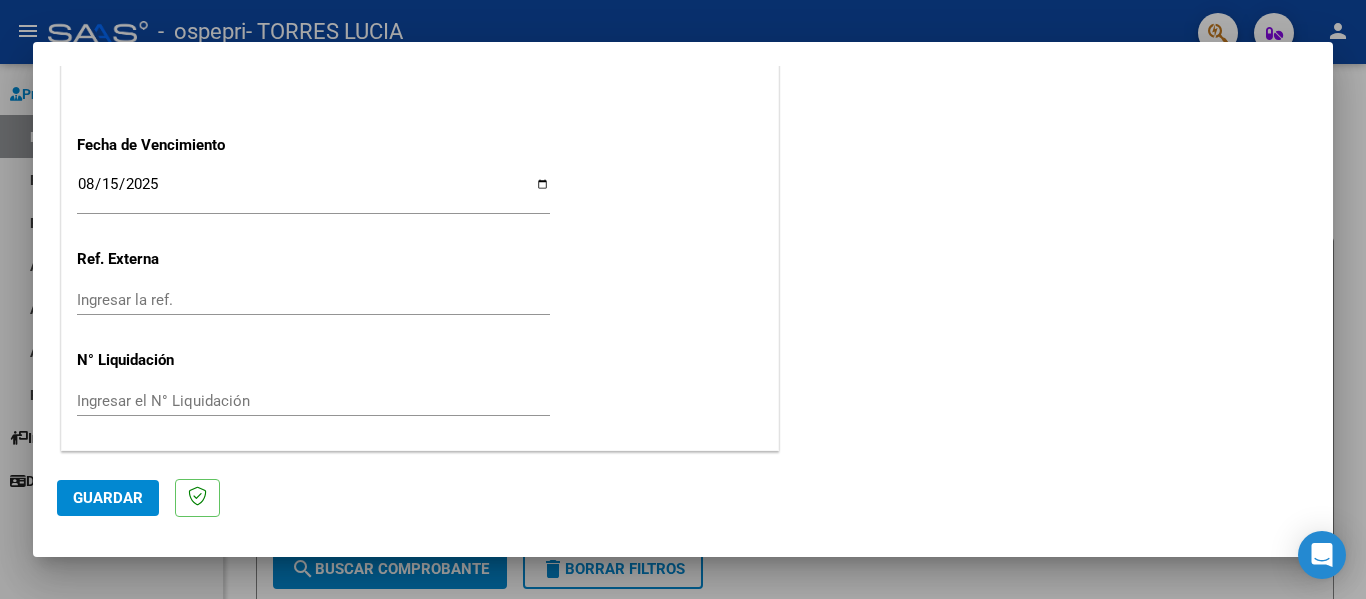 click on "Guardar" 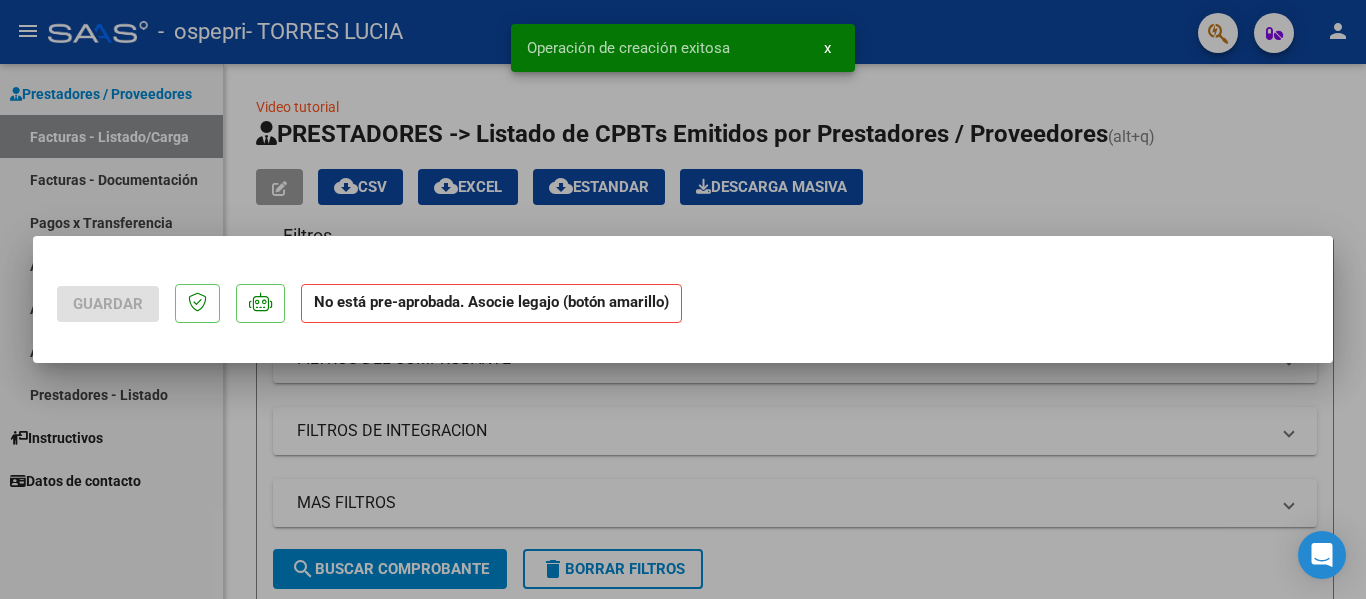 scroll, scrollTop: 0, scrollLeft: 0, axis: both 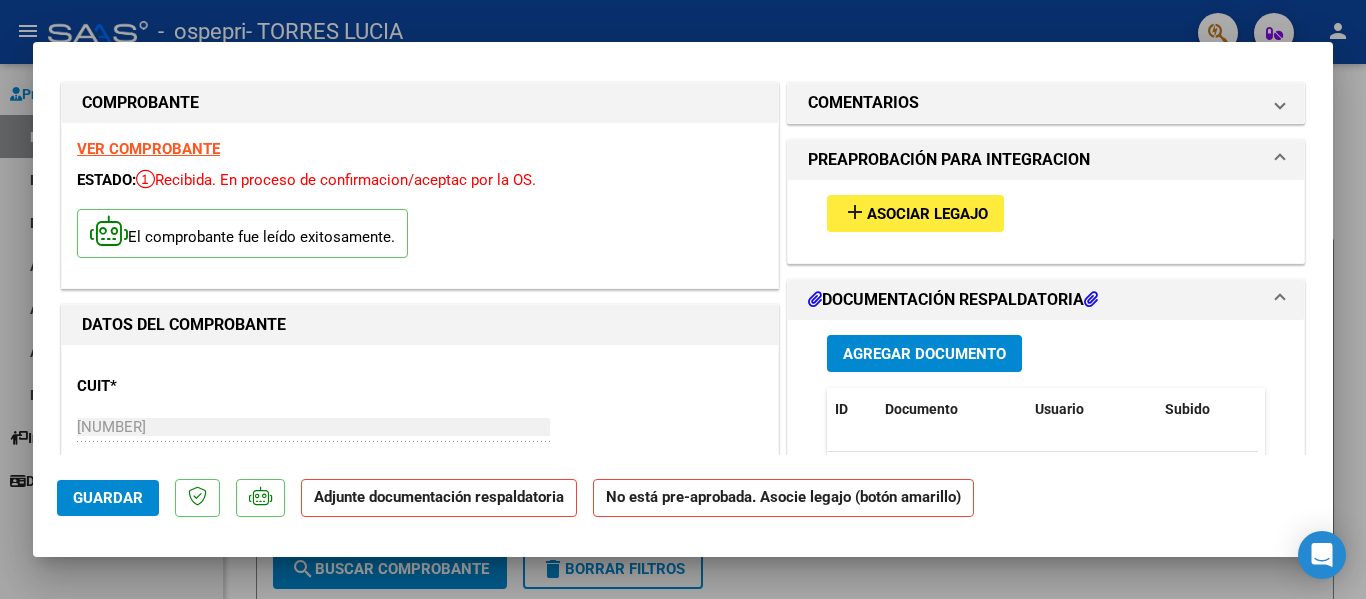 click on "Asociar Legajo" at bounding box center [927, 214] 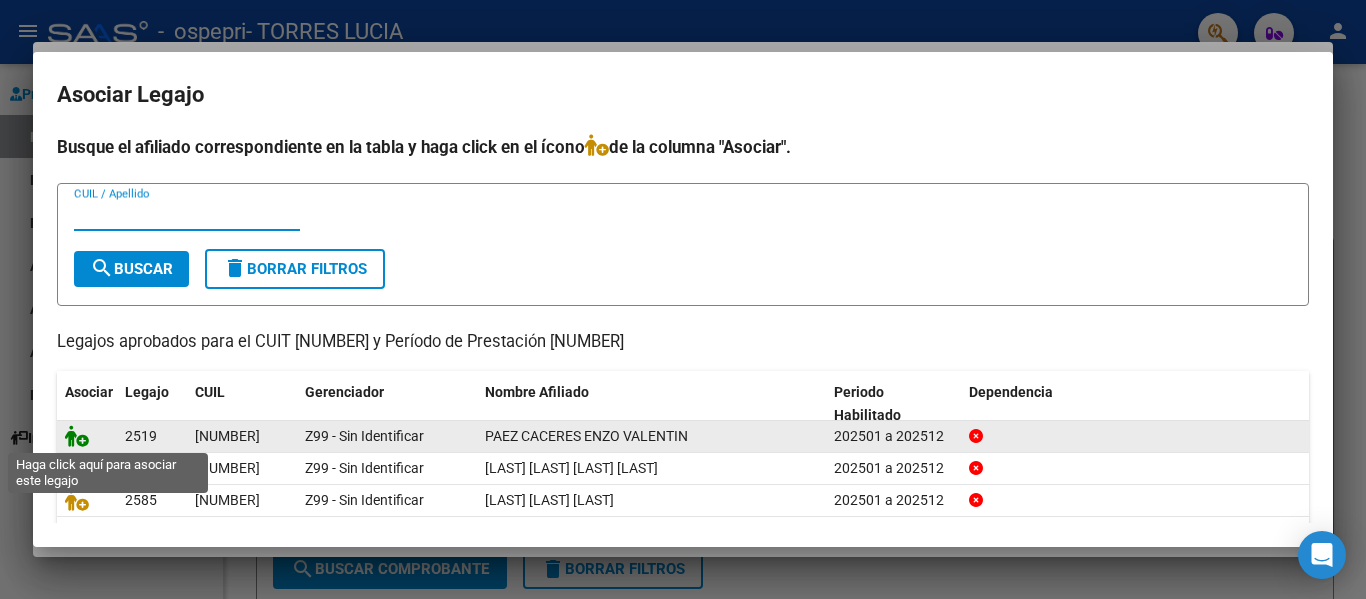click 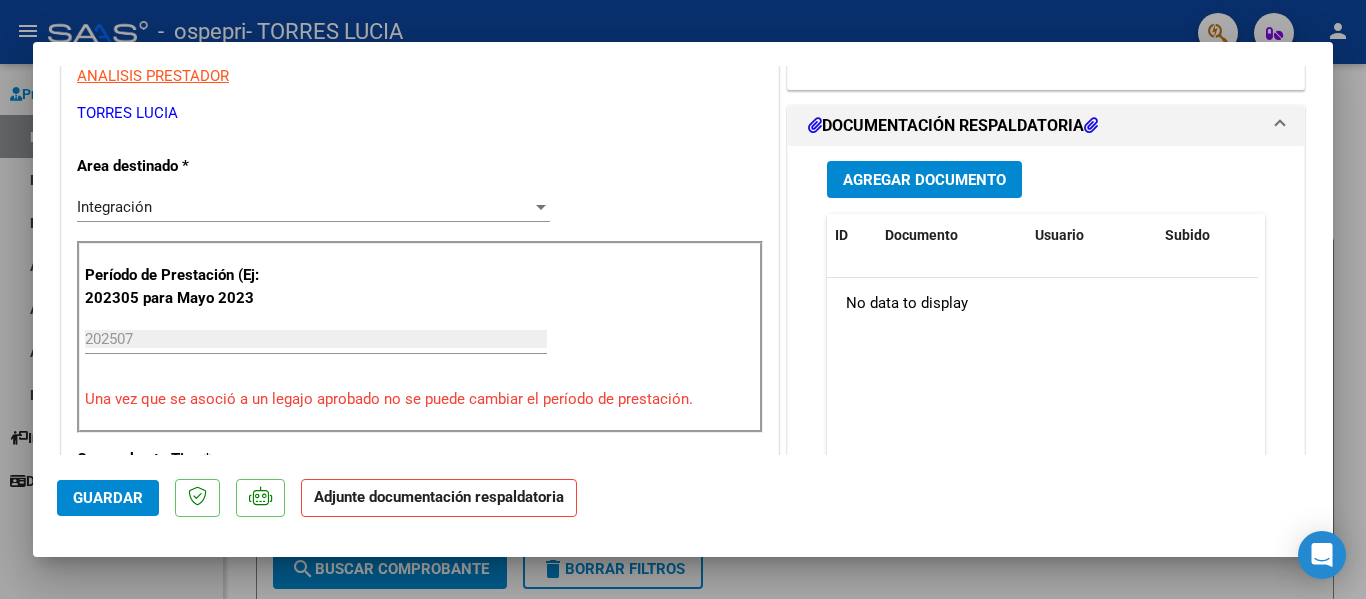scroll, scrollTop: 436, scrollLeft: 0, axis: vertical 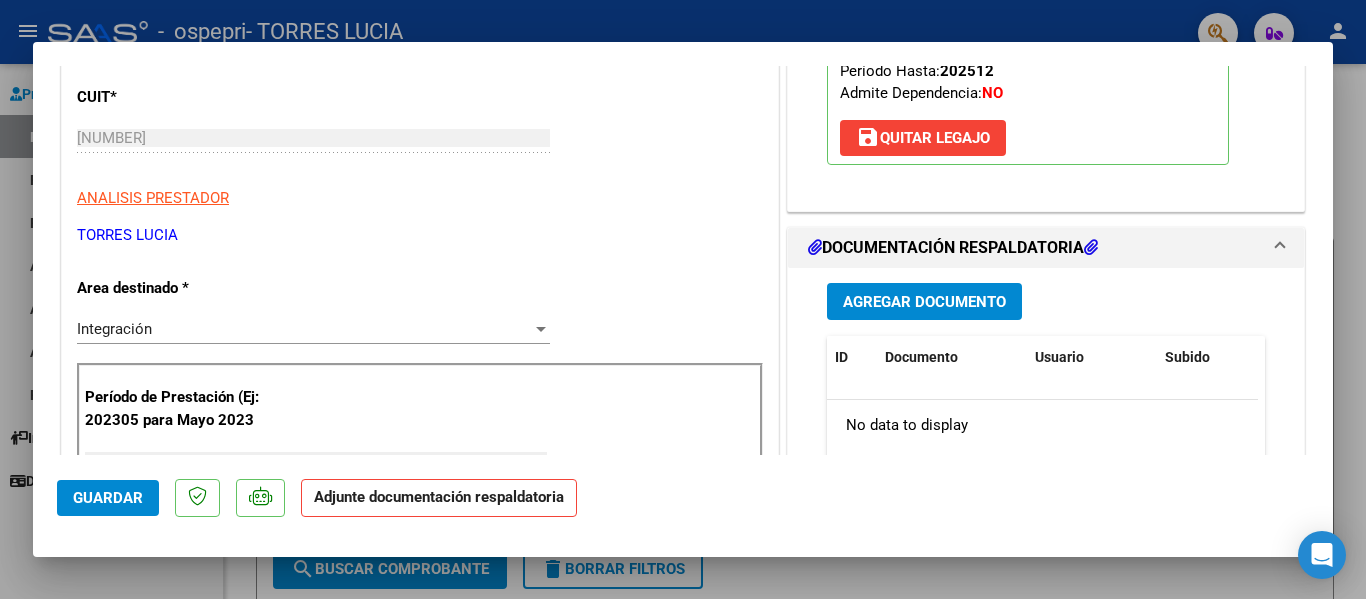 click on "Agregar Documento" at bounding box center (924, 302) 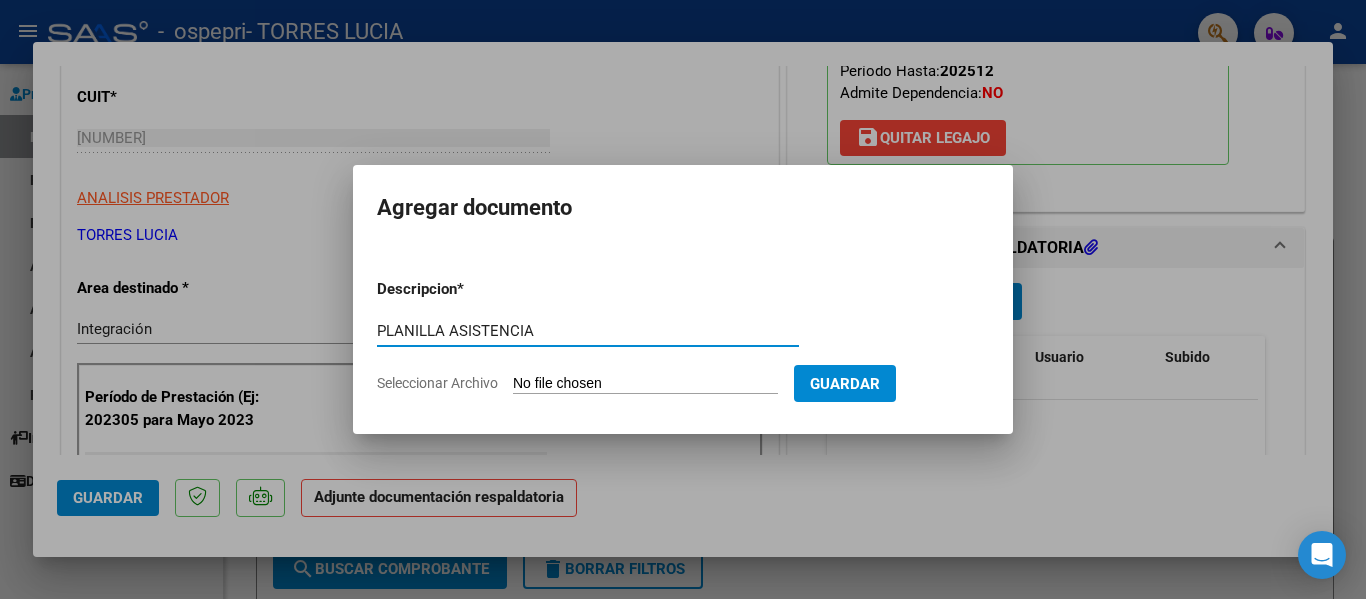 type on "PLANILLA ASISTENCIA" 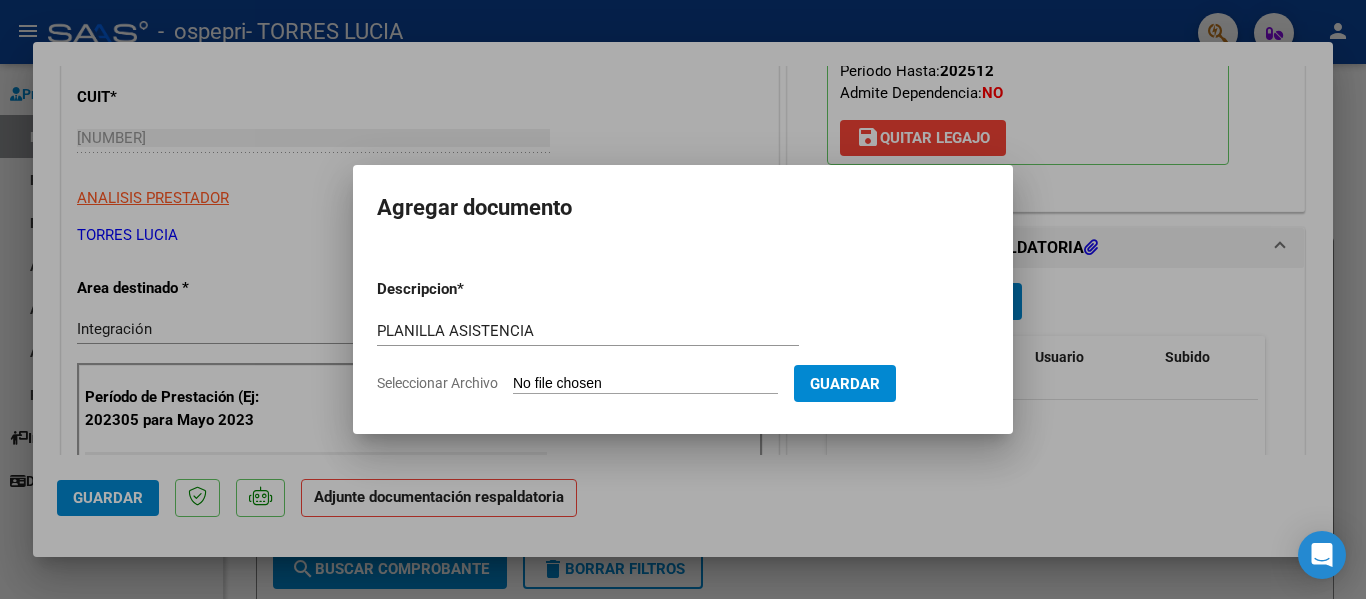 click on "Seleccionar Archivo" at bounding box center [645, 384] 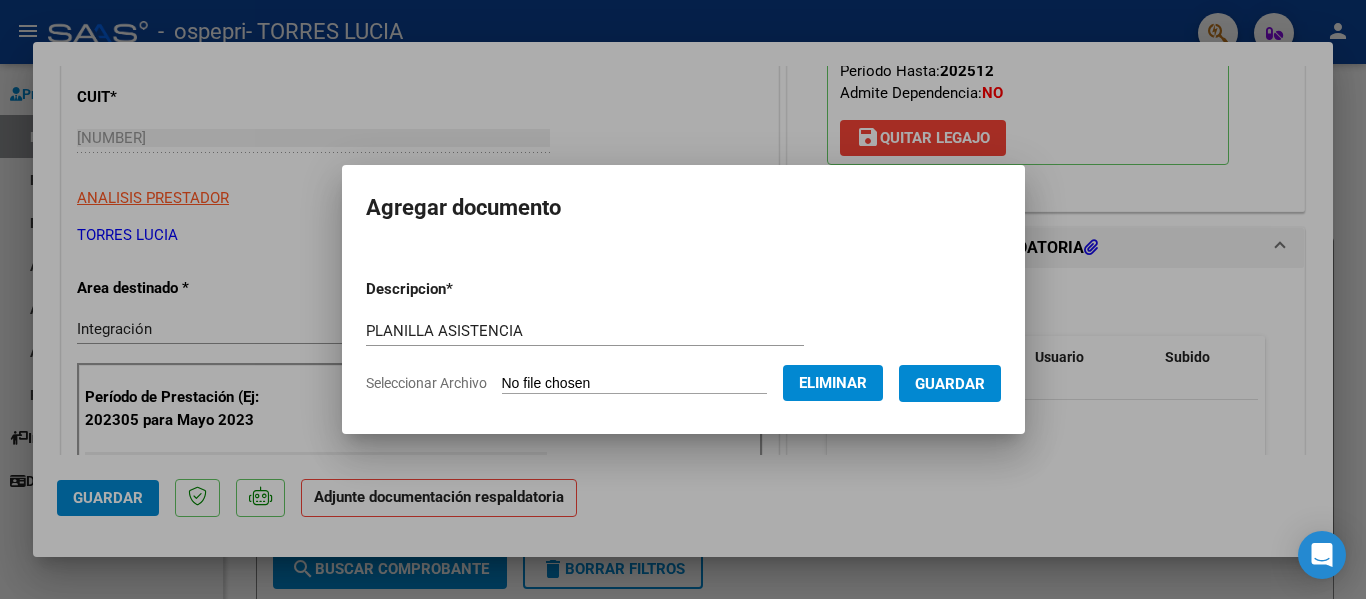 click on "Guardar" at bounding box center [950, 384] 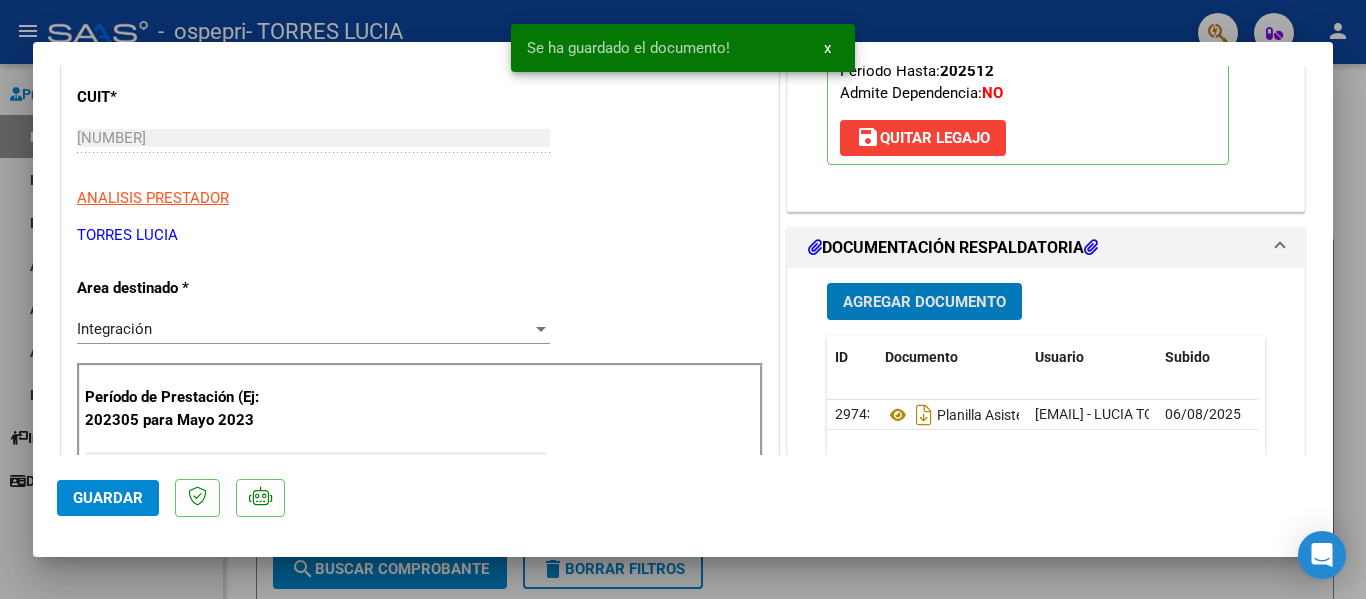 click on "Agregar Documento" at bounding box center (924, 302) 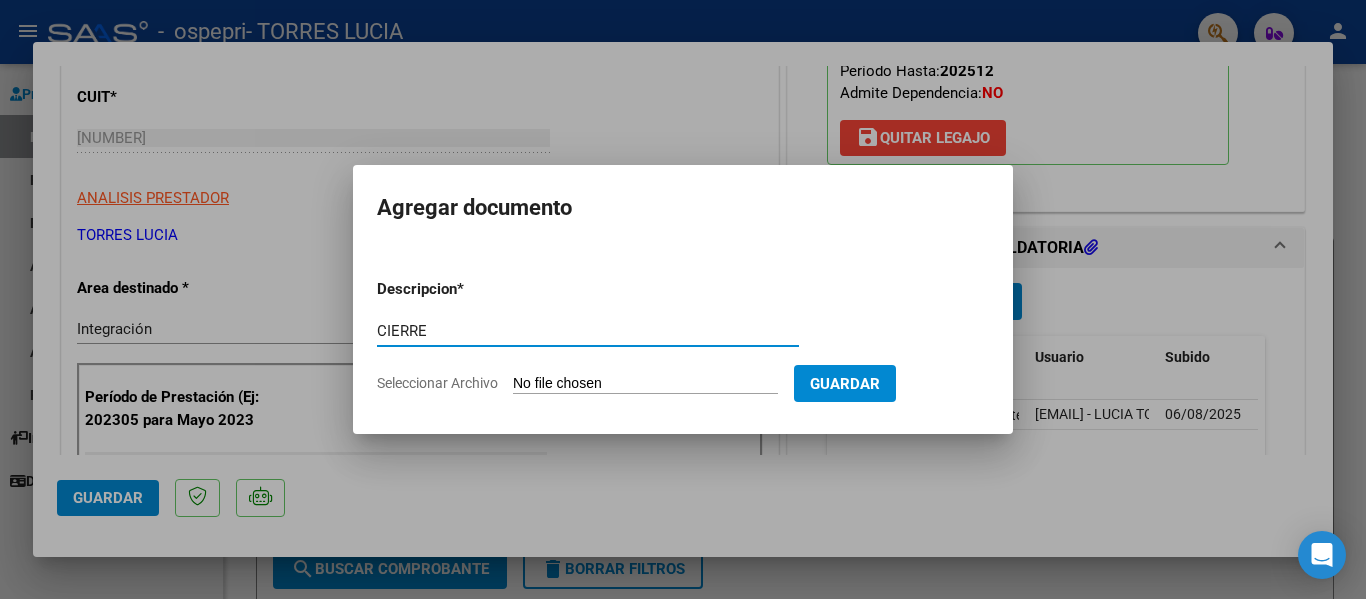 type on "CIERRE" 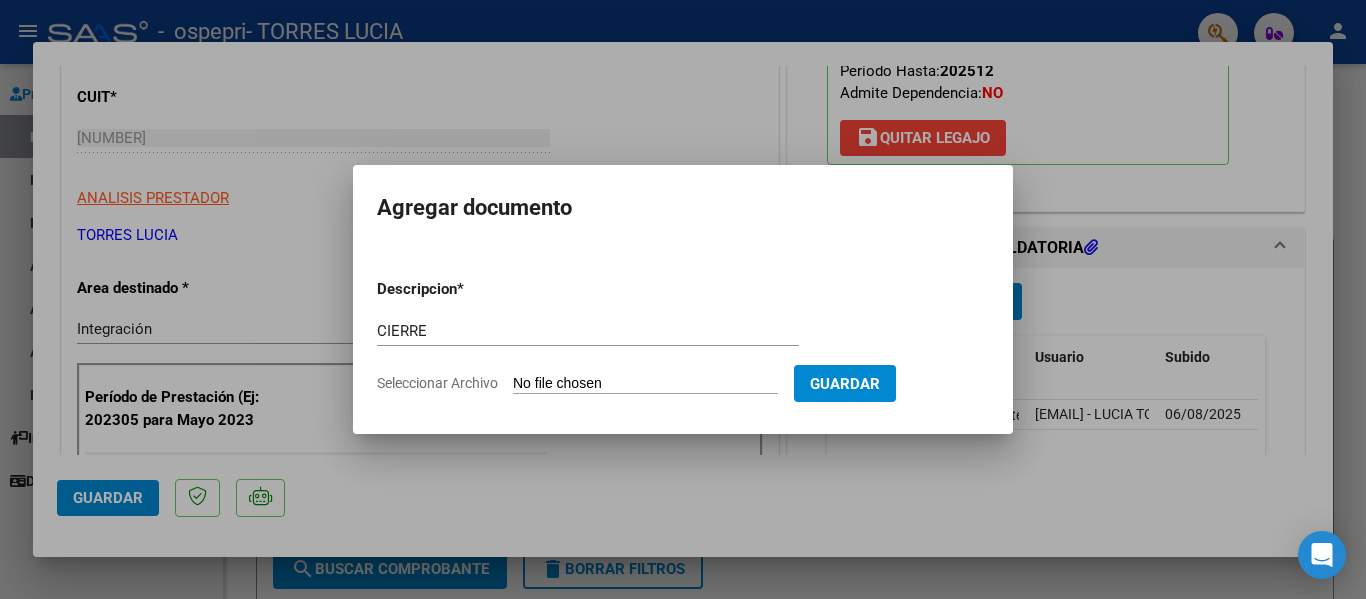 click on "Seleccionar Archivo" at bounding box center [645, 384] 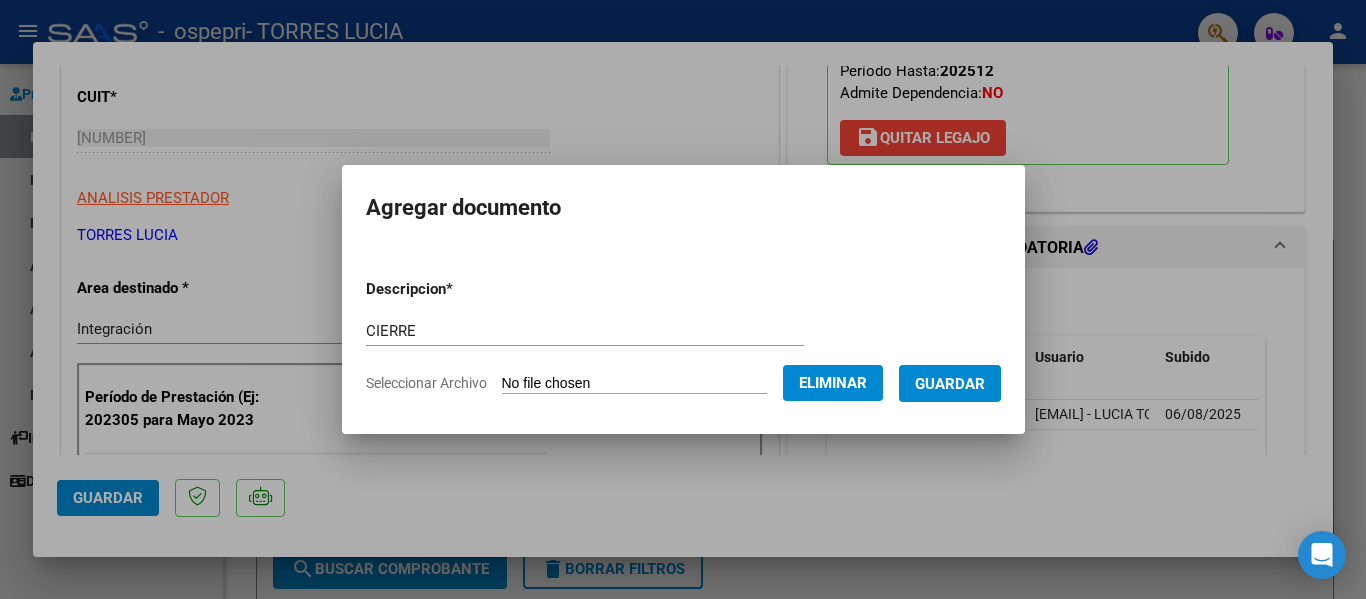click on "Guardar" at bounding box center [950, 384] 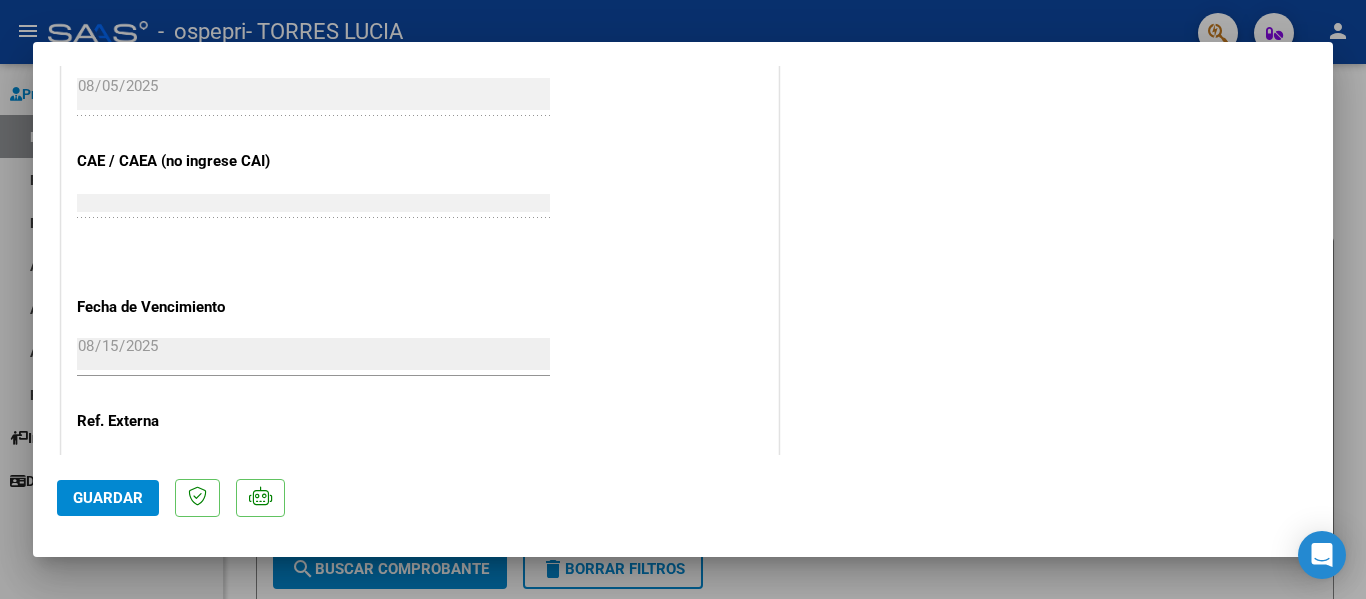 scroll, scrollTop: 1401, scrollLeft: 0, axis: vertical 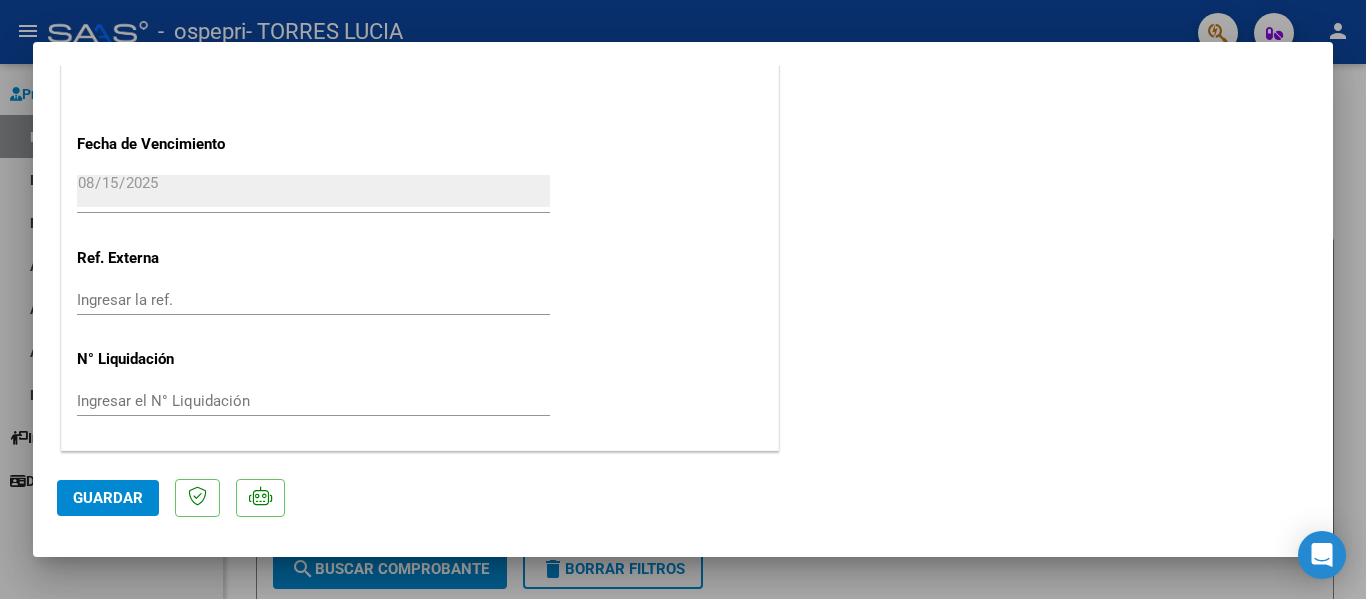 click on "Guardar" 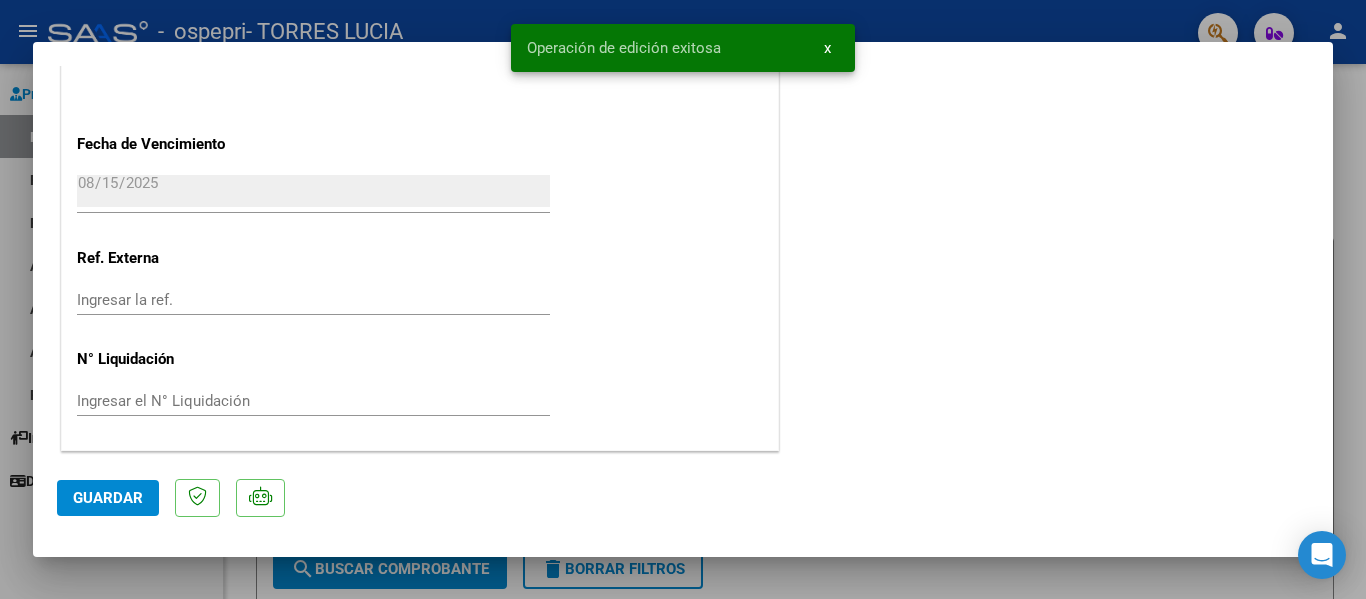 click on "Guardar" 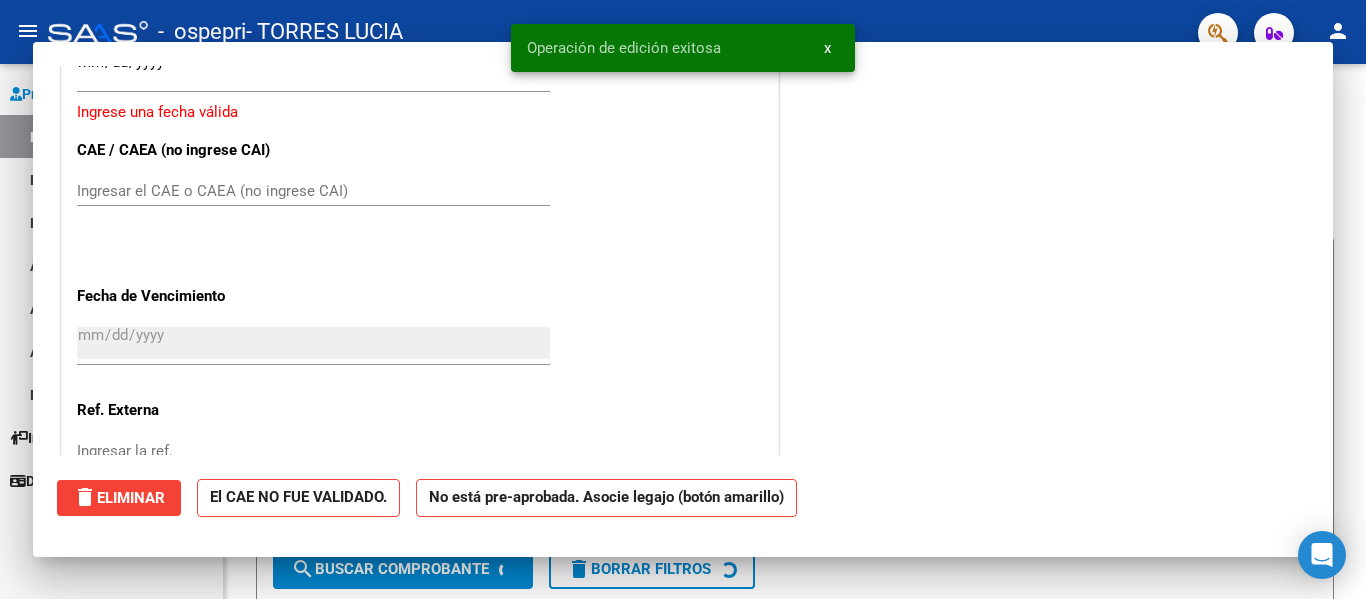 scroll, scrollTop: 0, scrollLeft: 0, axis: both 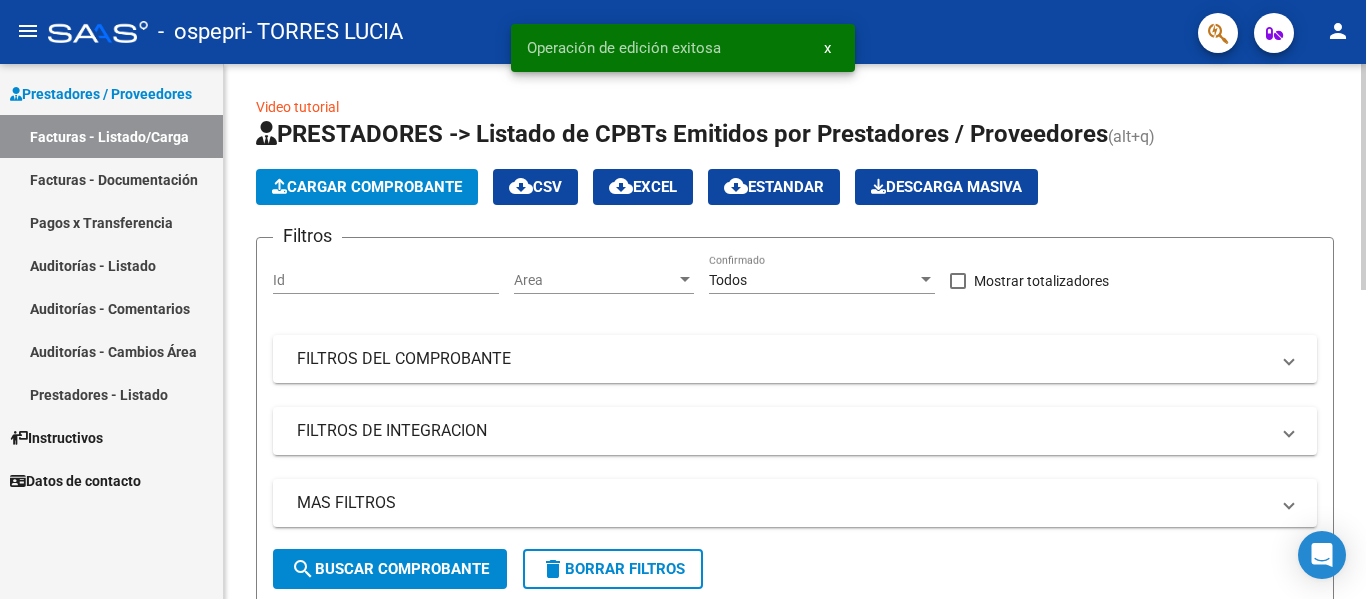 click on "Cargar Comprobante" 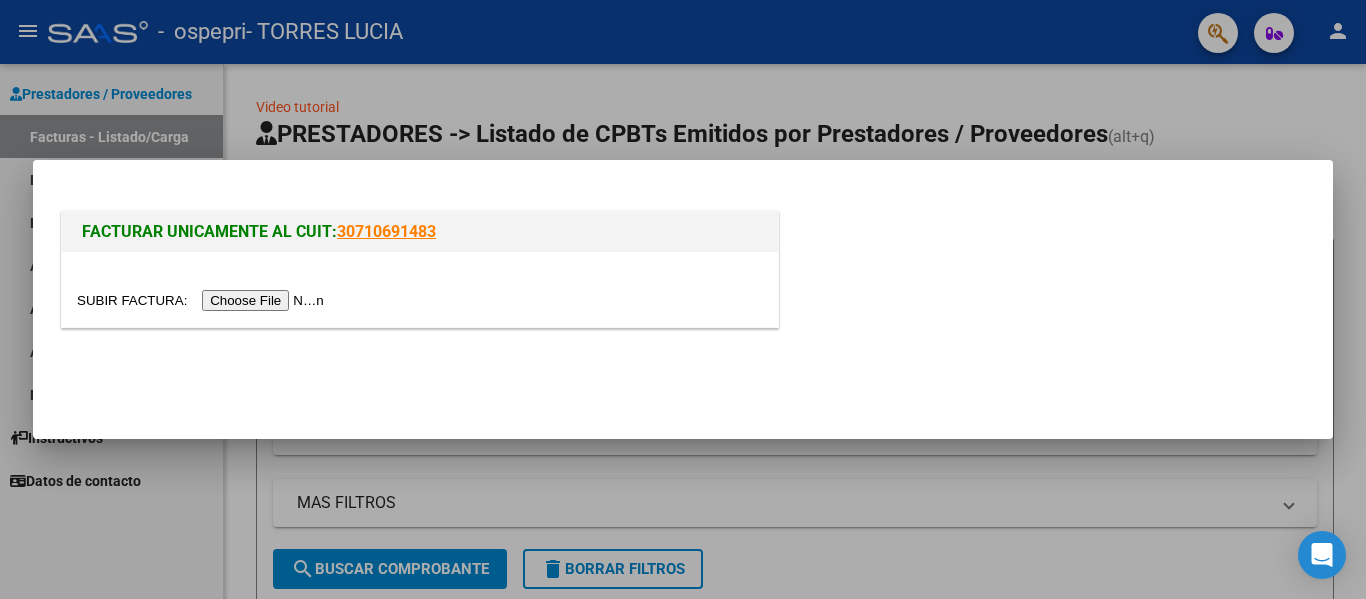click at bounding box center [203, 300] 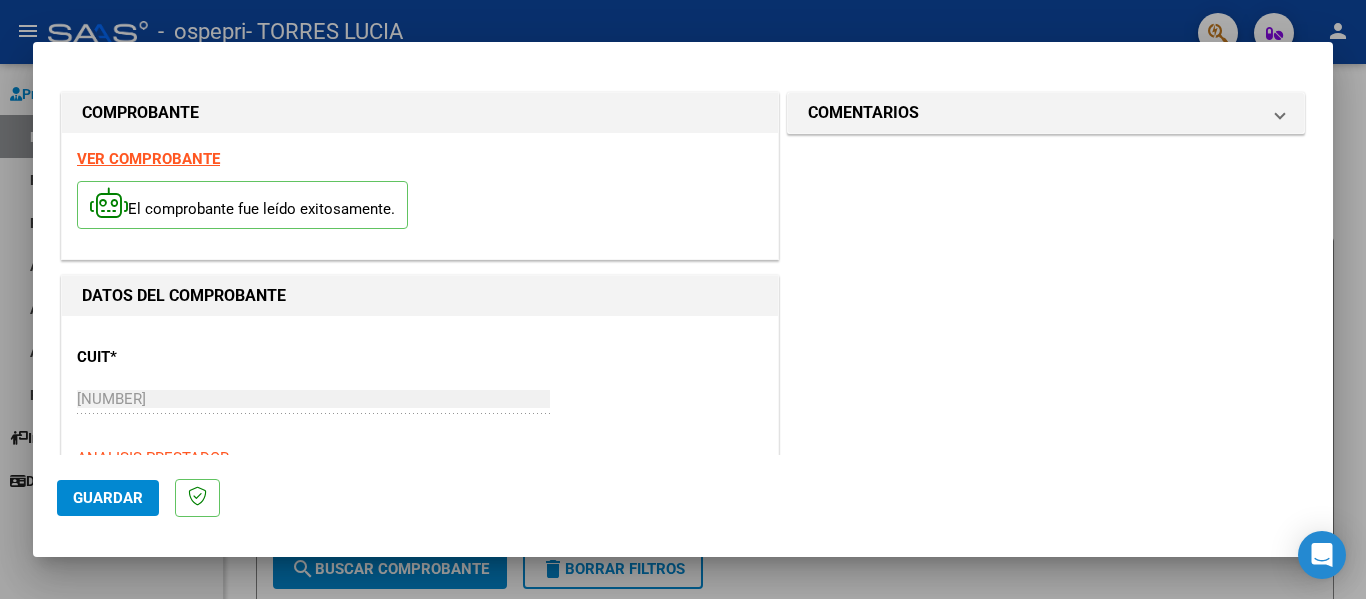 click on "Guardar" 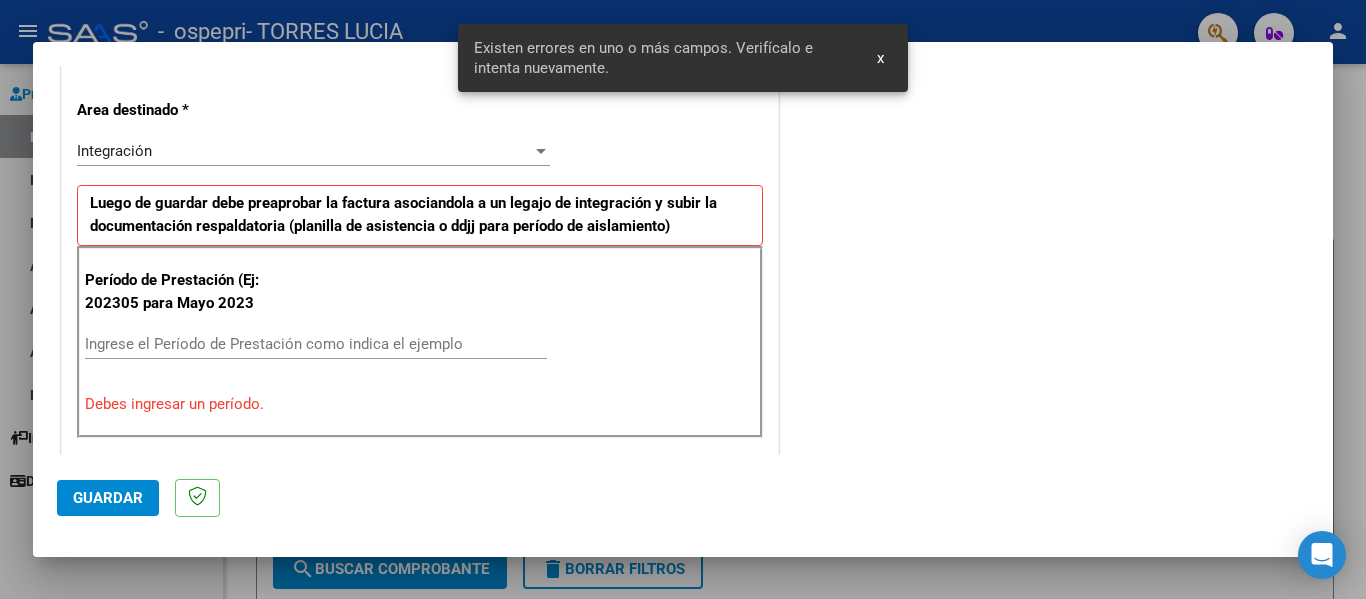 scroll, scrollTop: 464, scrollLeft: 0, axis: vertical 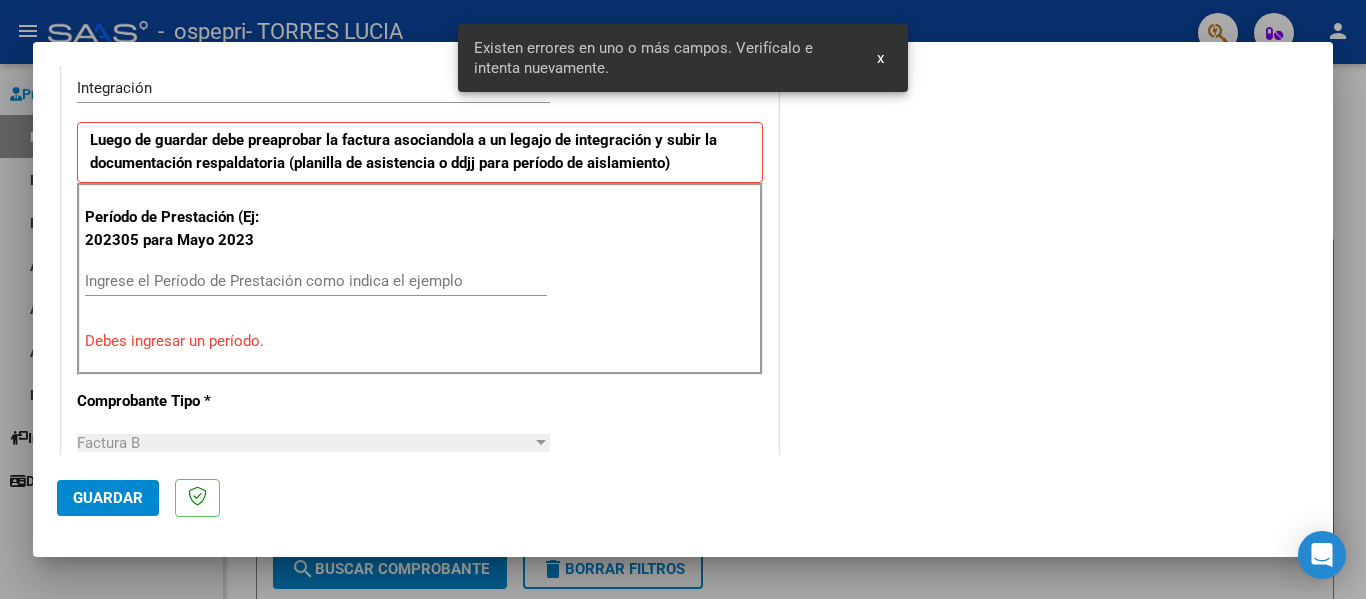 click on "Ingrese el Período de Prestación como indica el ejemplo" at bounding box center [316, 281] 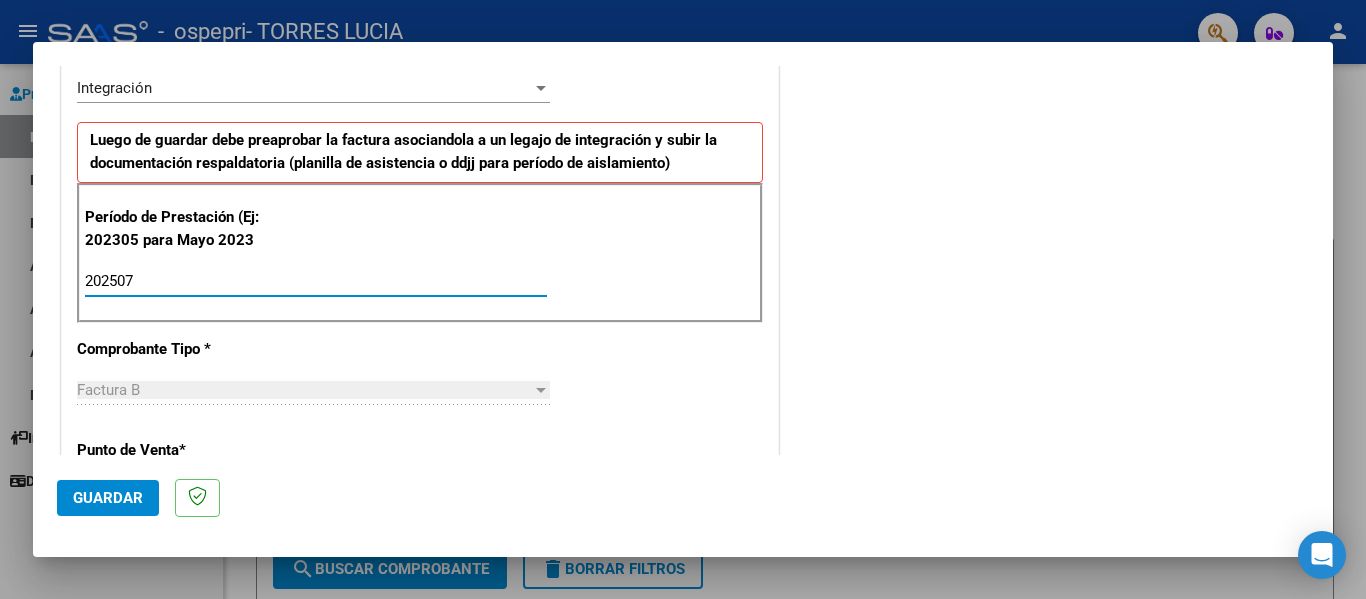 type on "202507" 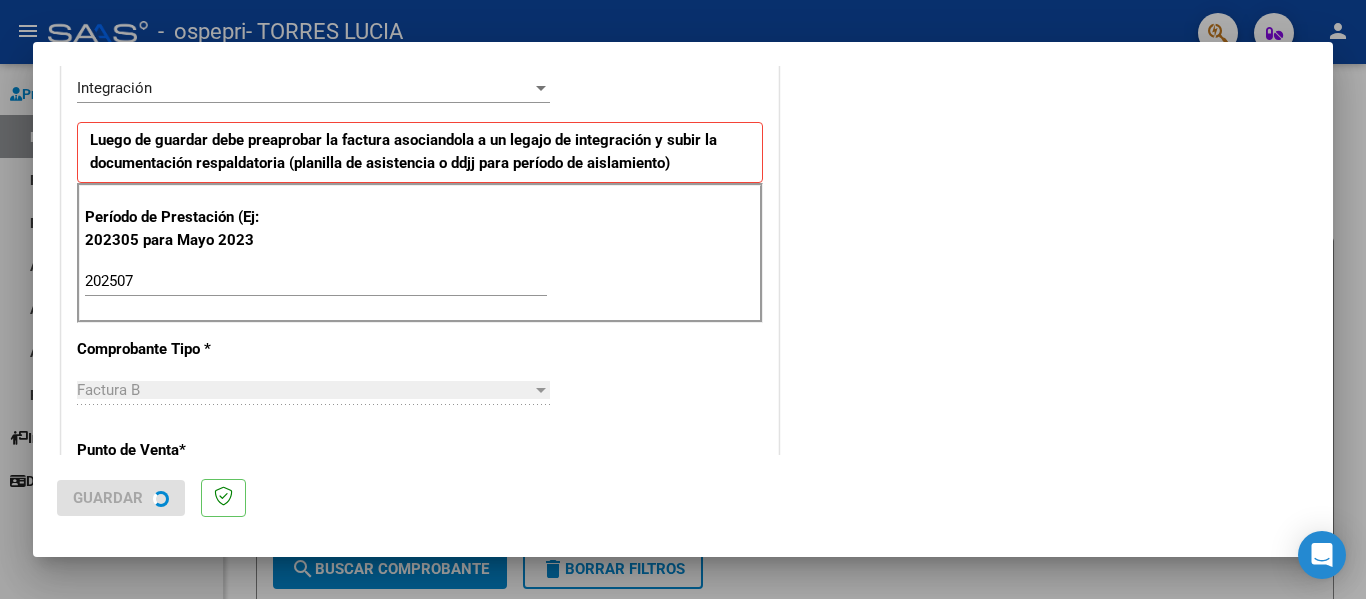 scroll, scrollTop: 0, scrollLeft: 0, axis: both 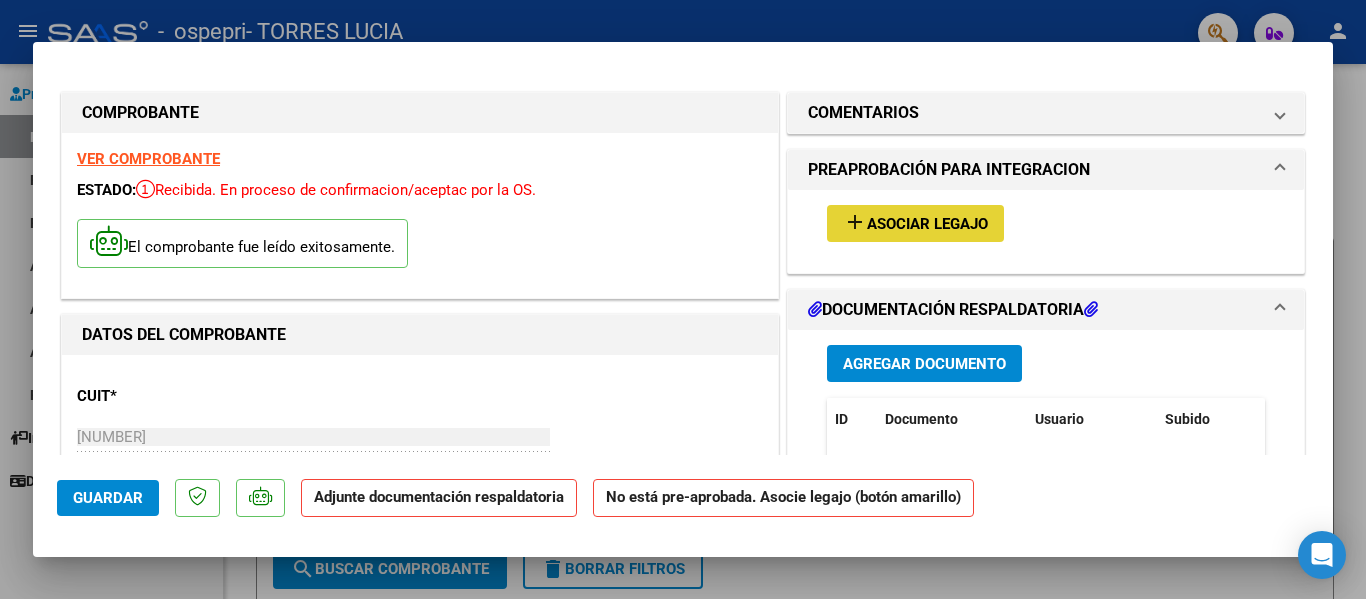 click on "Asociar Legajo" at bounding box center [927, 224] 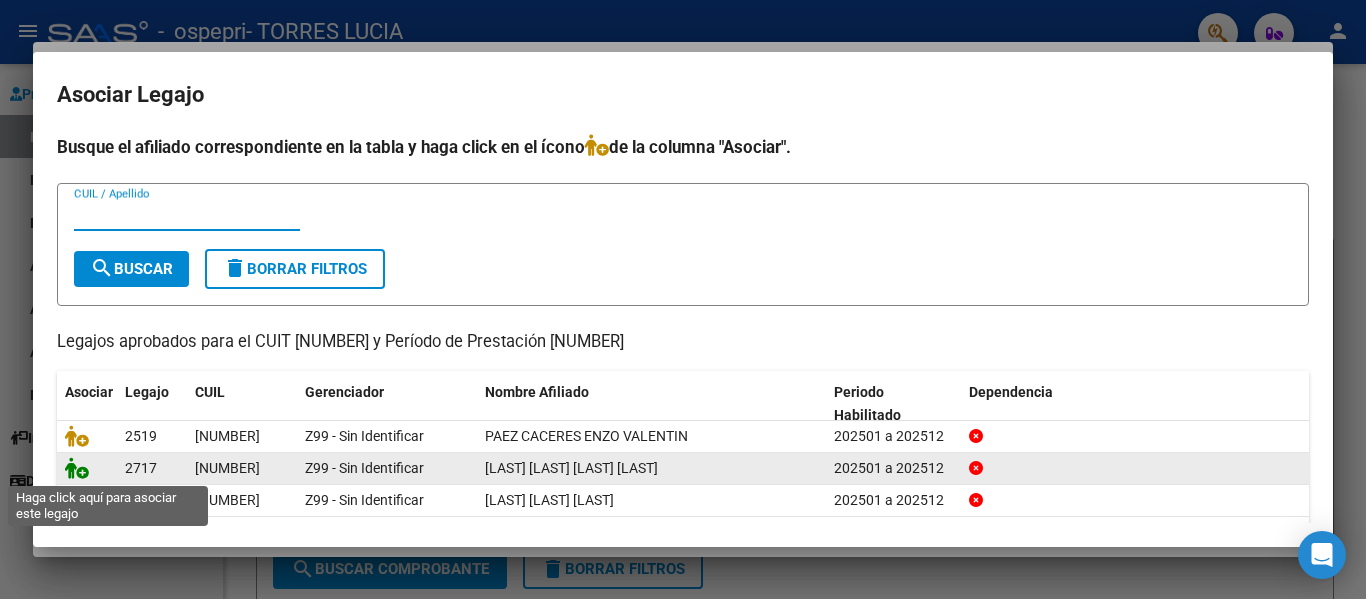 click 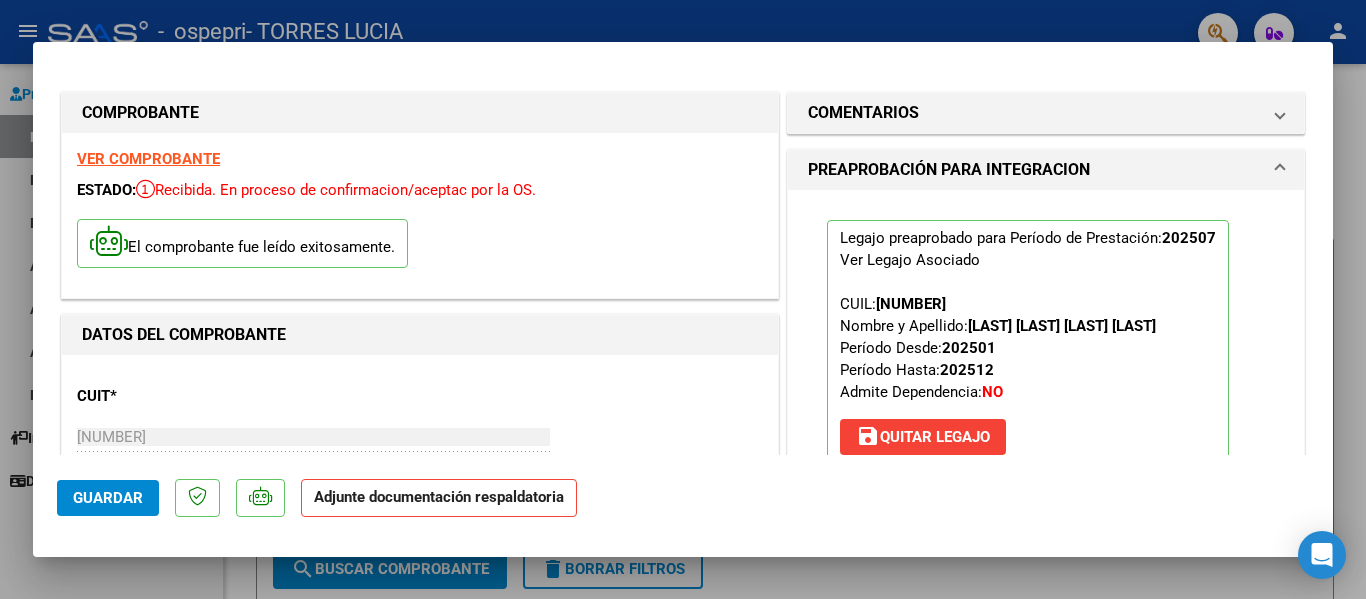 click on "Adjunte documentación respaldatoria" 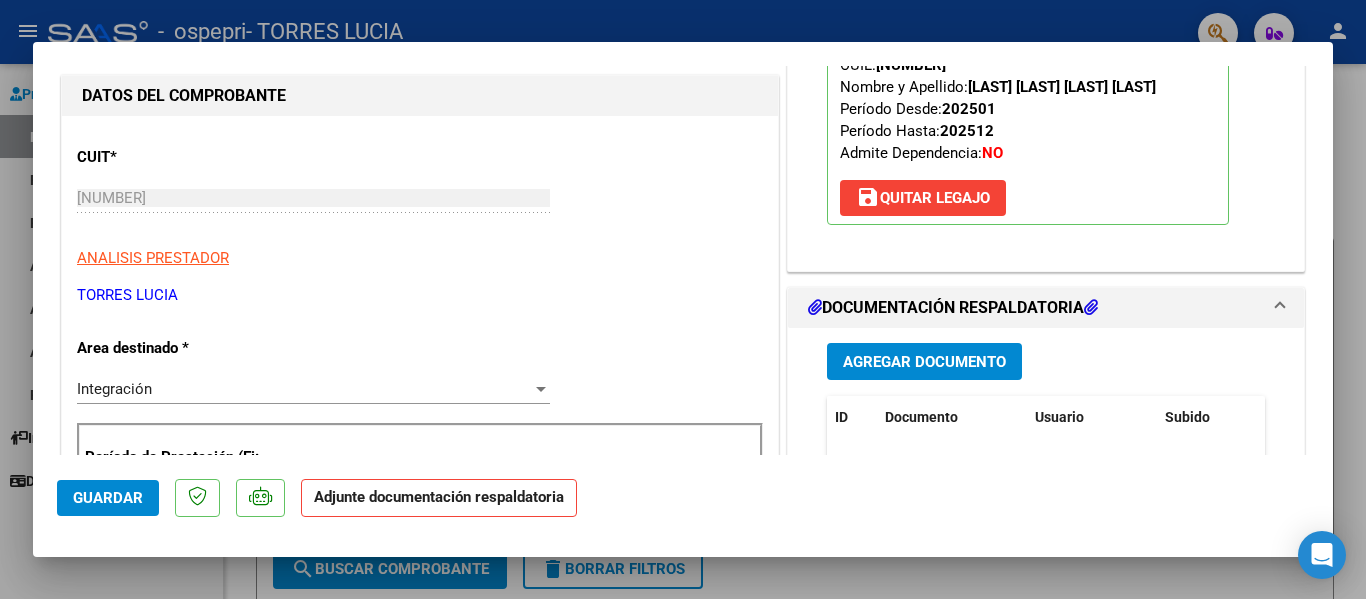 scroll, scrollTop: 360, scrollLeft: 0, axis: vertical 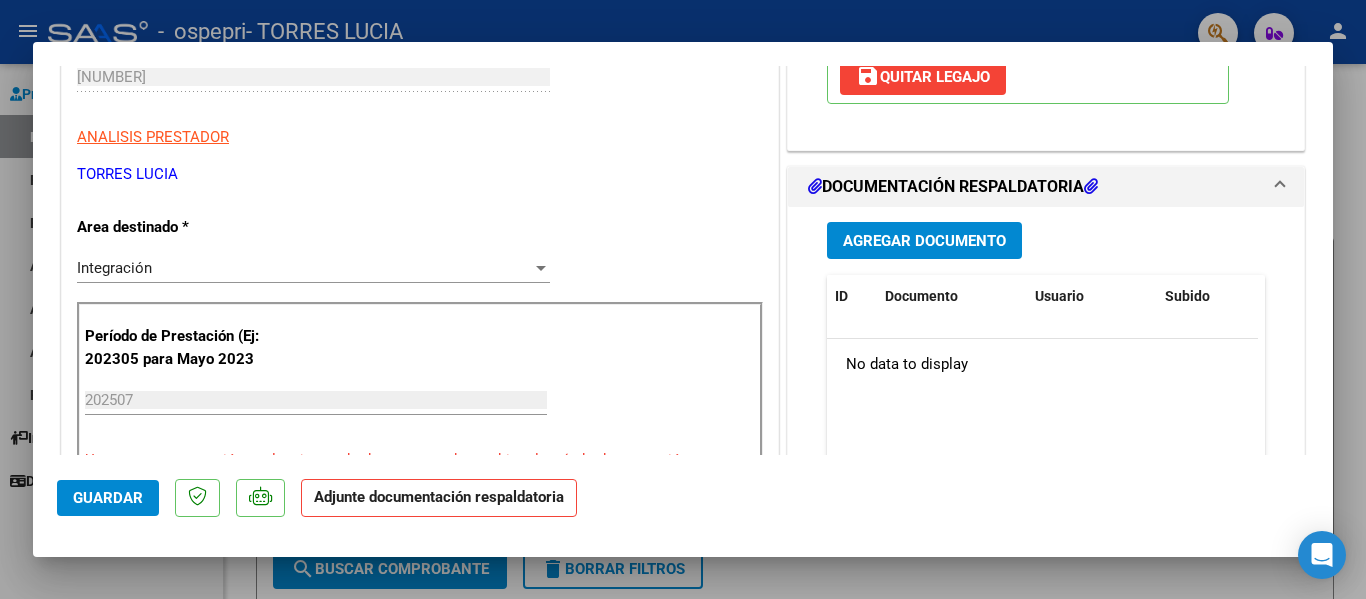 click on "Agregar Documento" at bounding box center (924, 241) 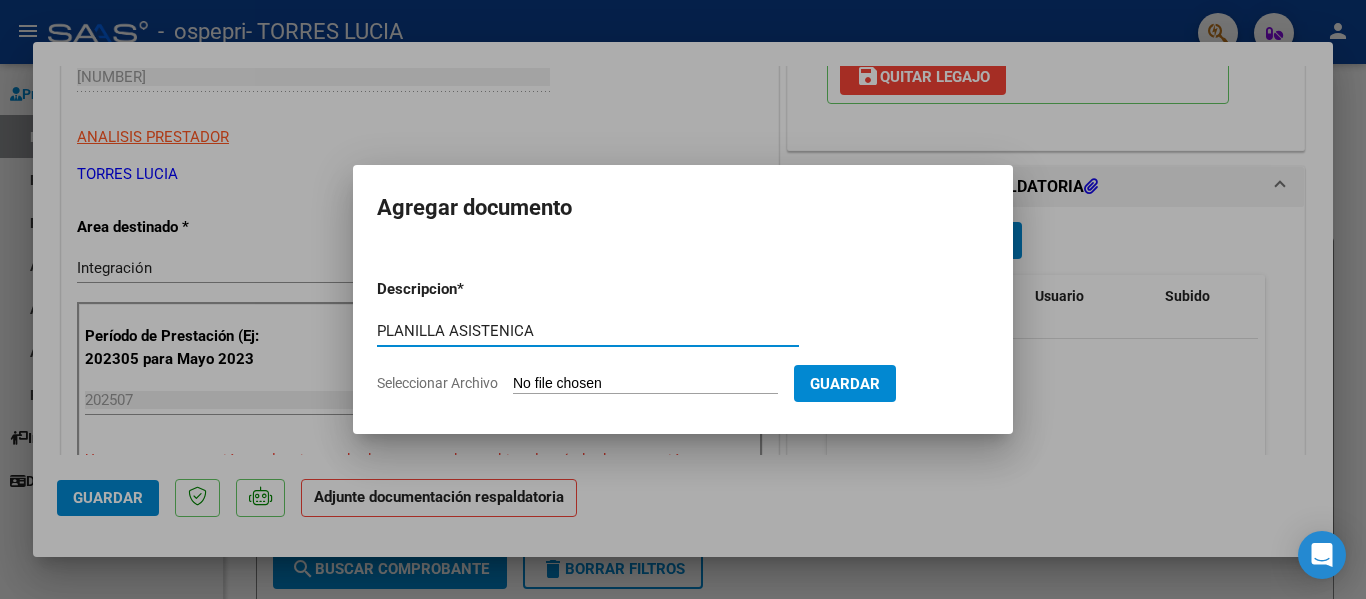 type on "PLANILLA ASISTENICA" 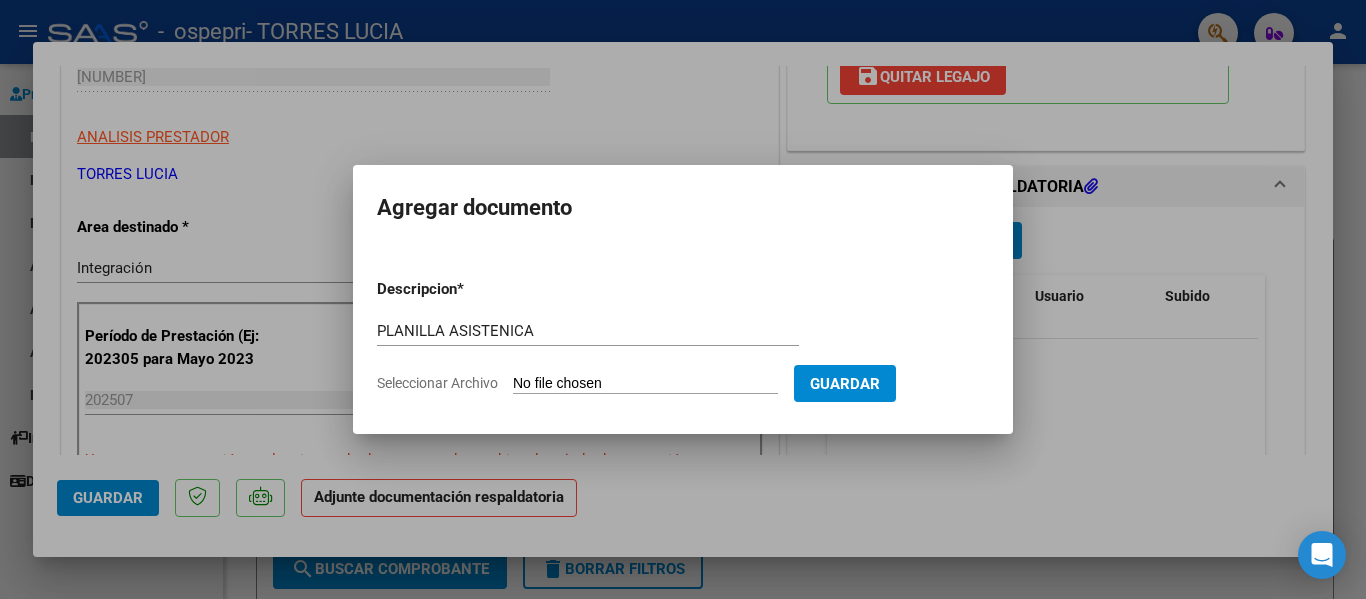 type on "C:\fakepath\[LAST] julio.pdf" 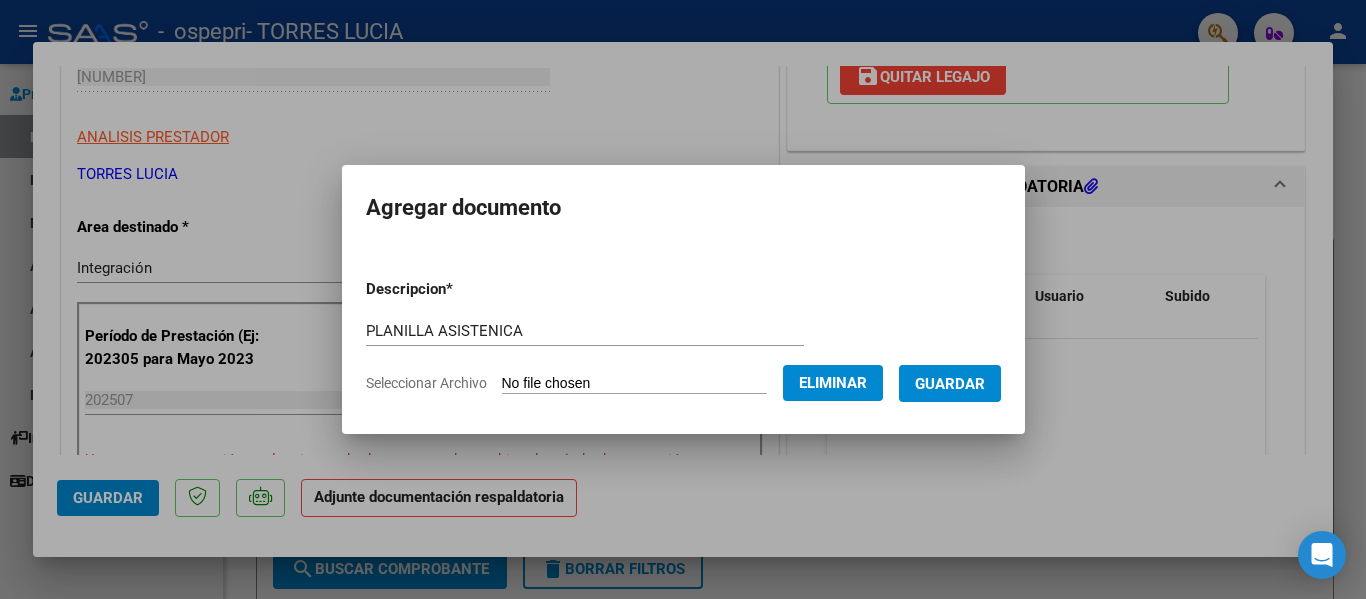 click on "Guardar" at bounding box center (950, 384) 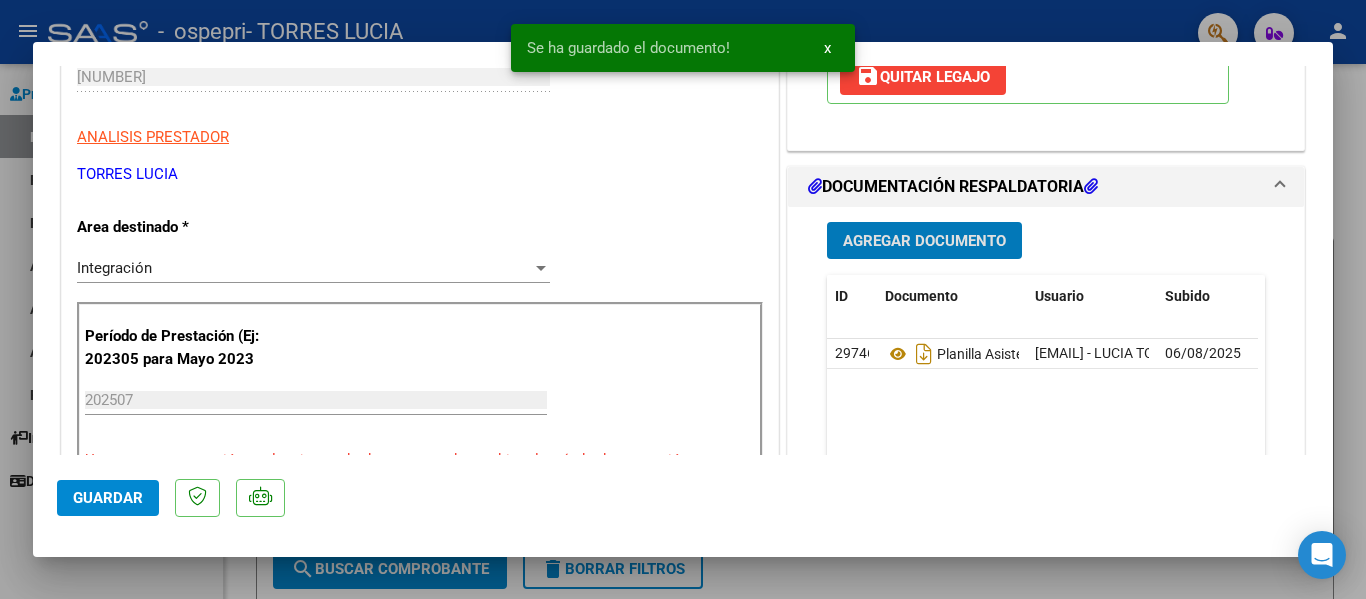 click on "Agregar Documento" at bounding box center [924, 241] 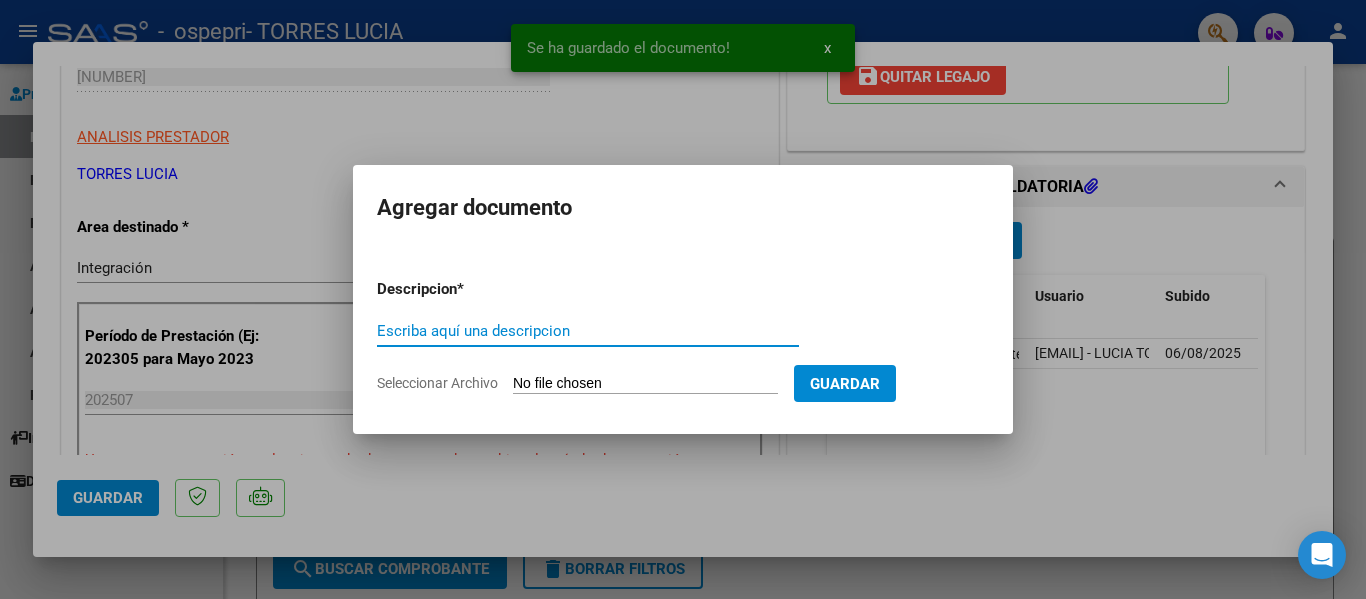 type on "I" 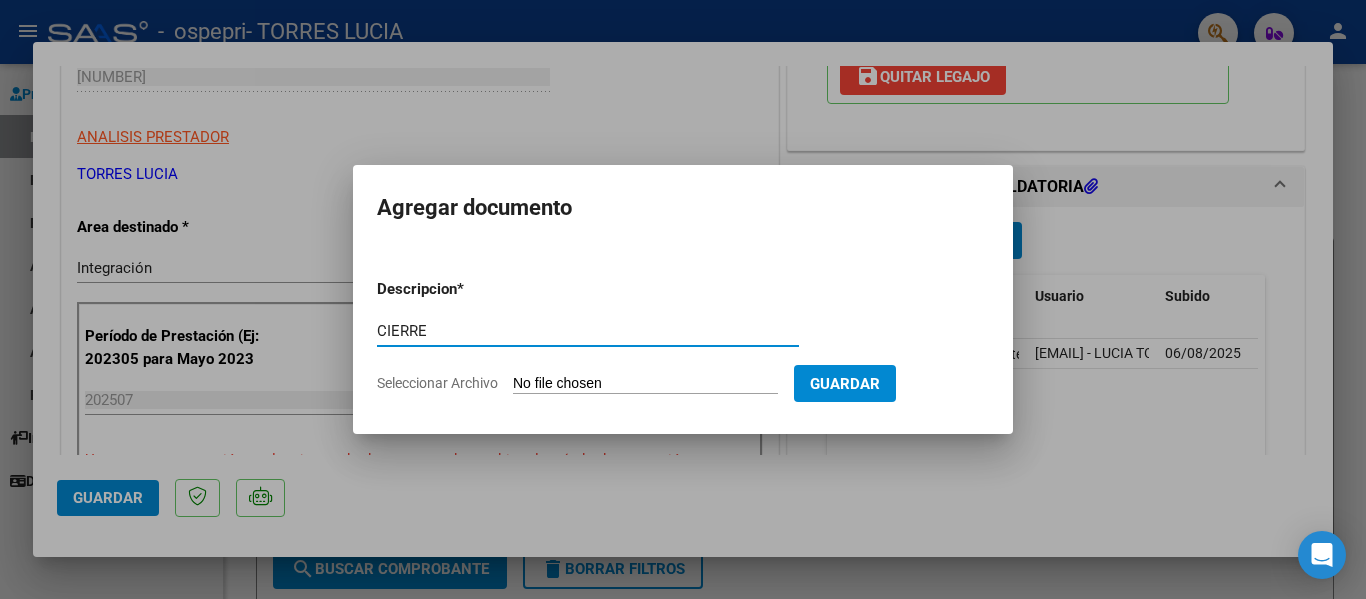 type on "CIERRE" 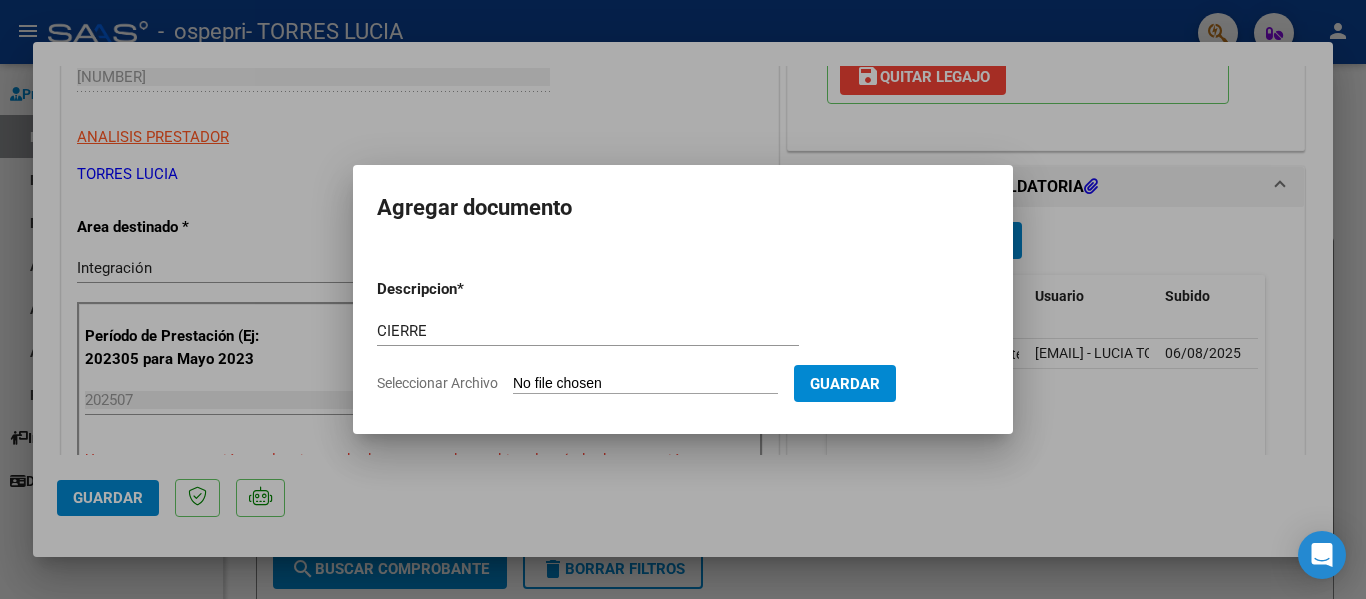 type on "C:\fakepath\[LAST] [LAST].pdf" 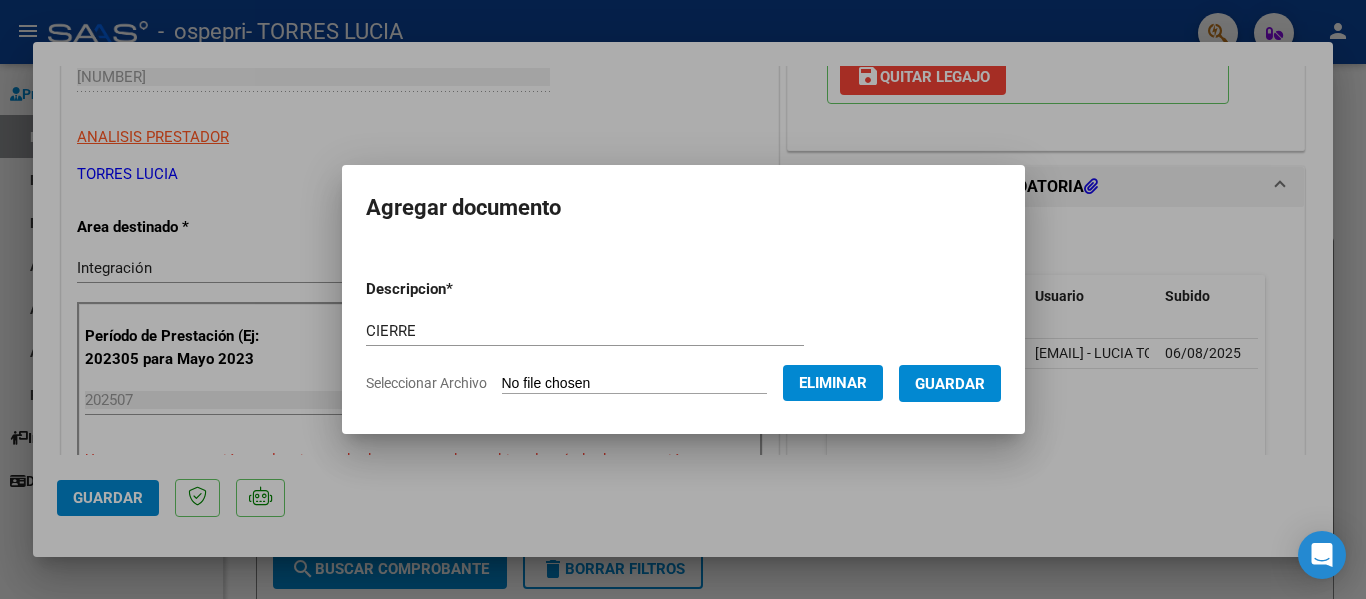 click on "Guardar" at bounding box center (950, 384) 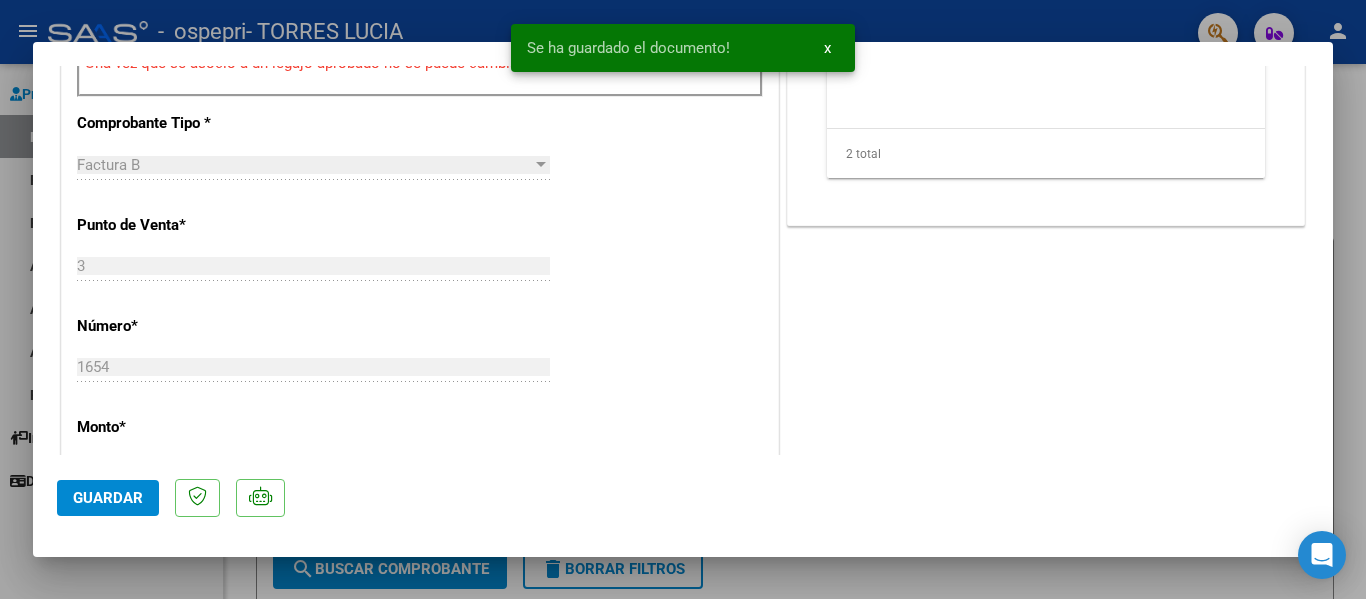 scroll, scrollTop: 767, scrollLeft: 0, axis: vertical 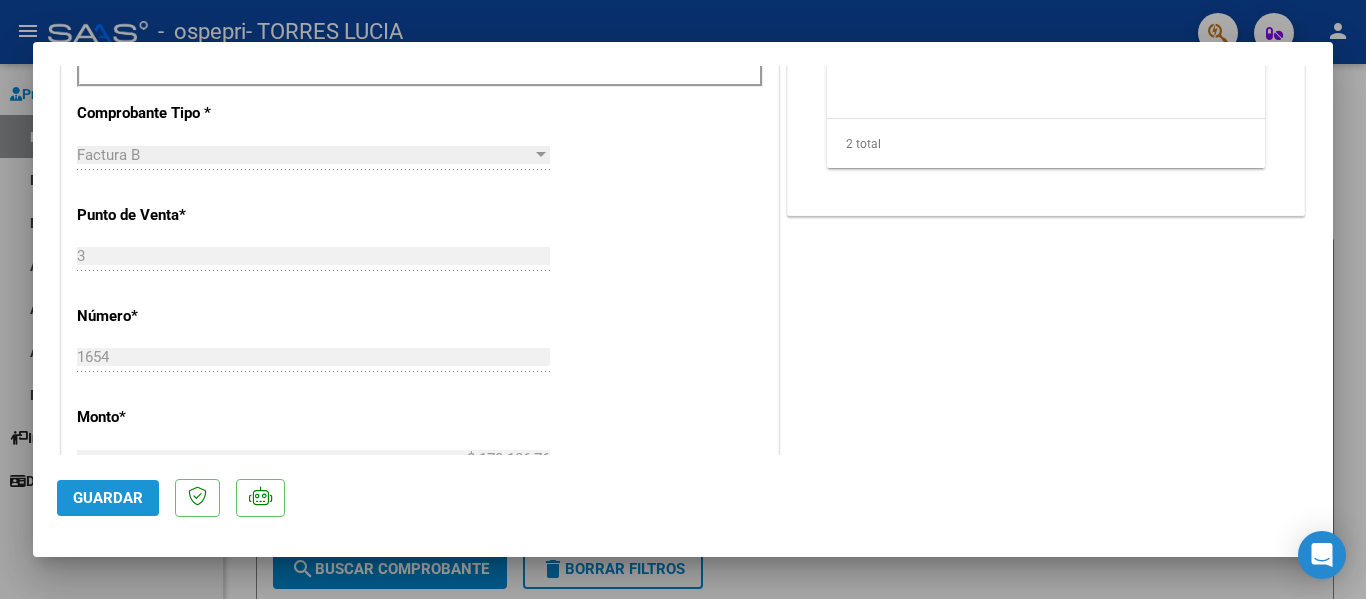 click on "Guardar" 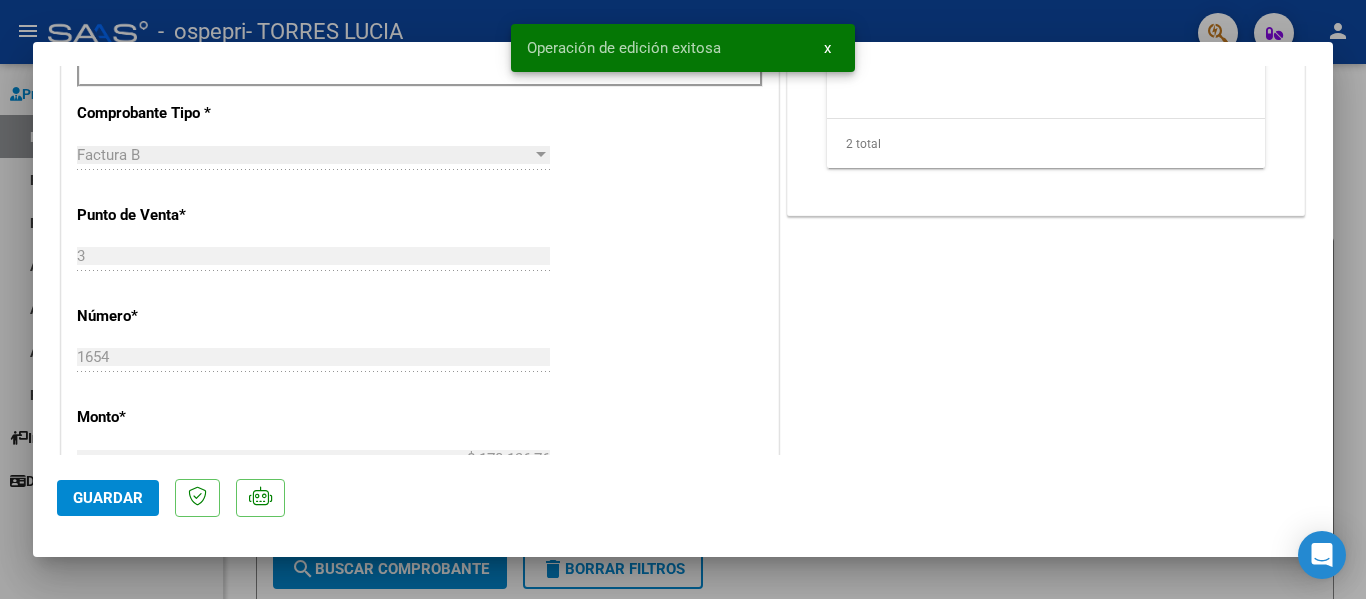 click at bounding box center [683, 299] 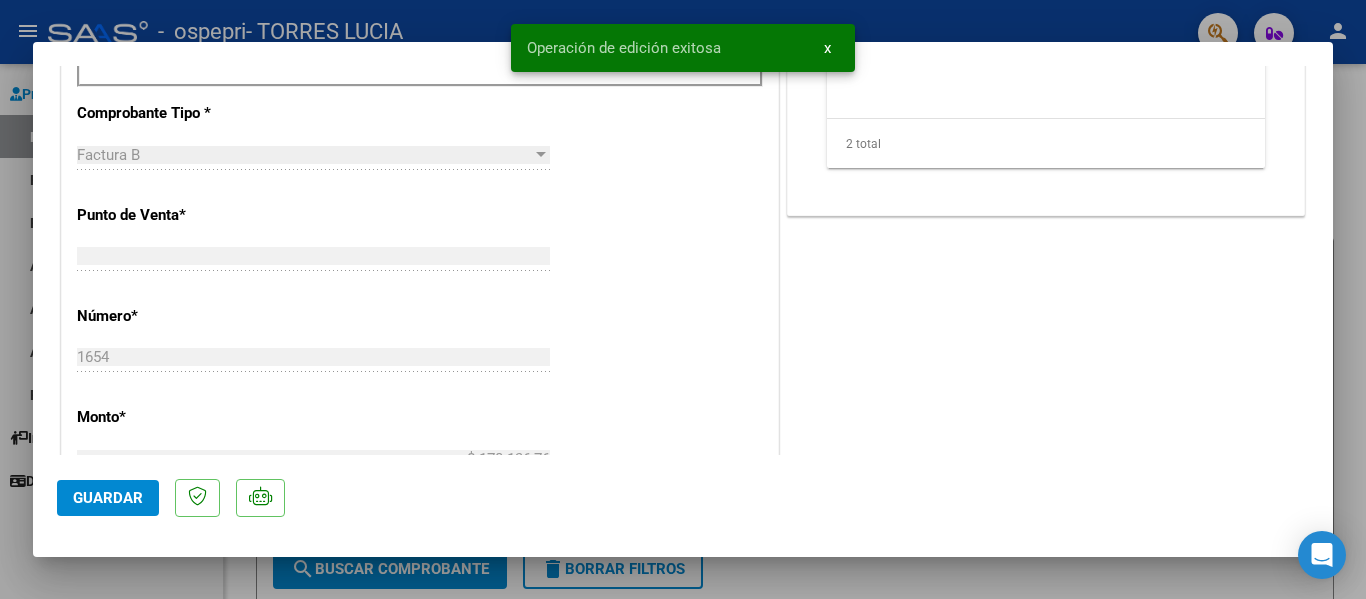 type 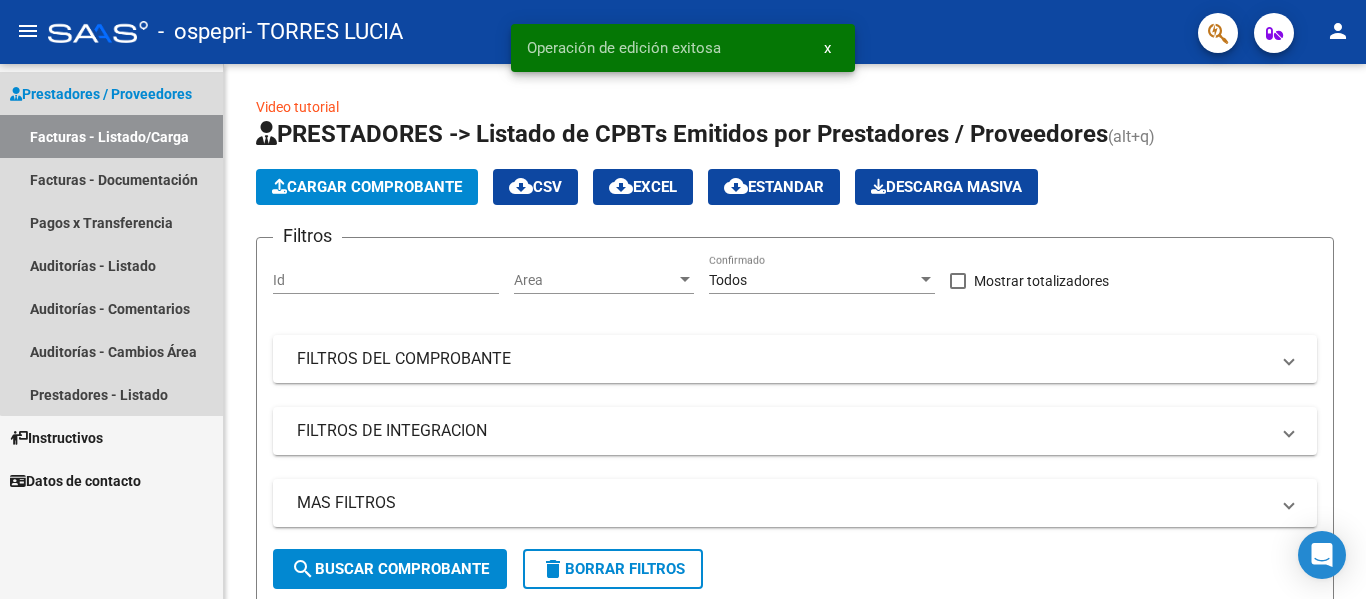 click on "Facturas - Listado/Carga" at bounding box center (111, 136) 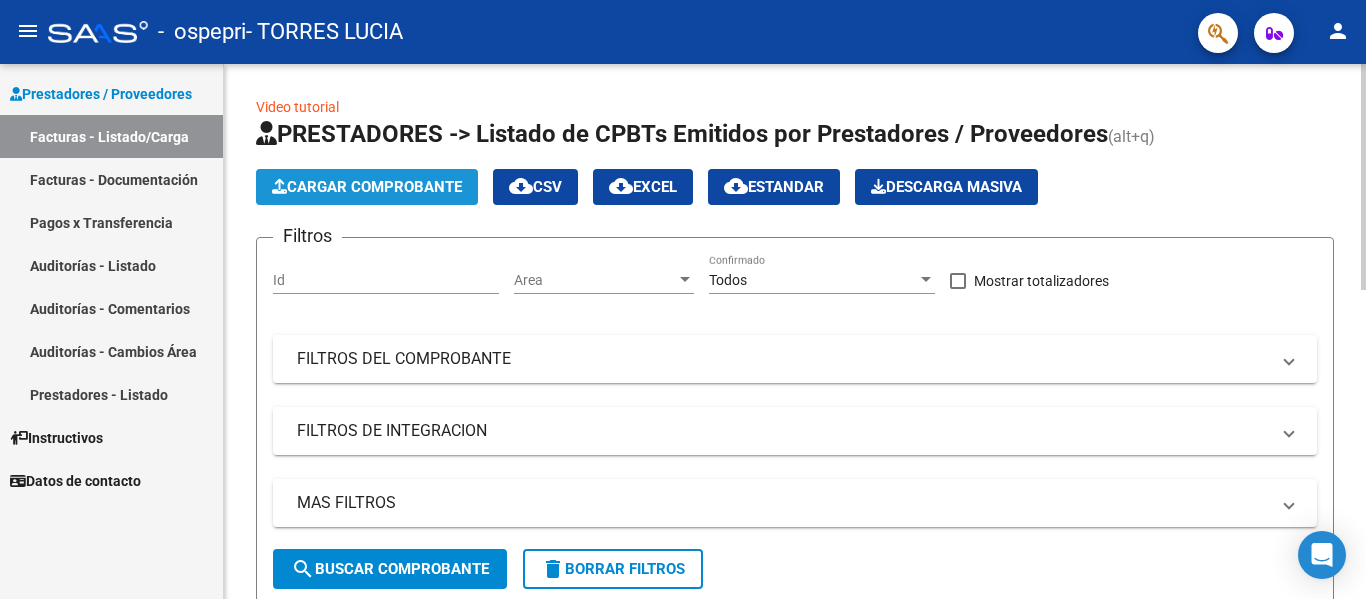 click on "Cargar Comprobante" 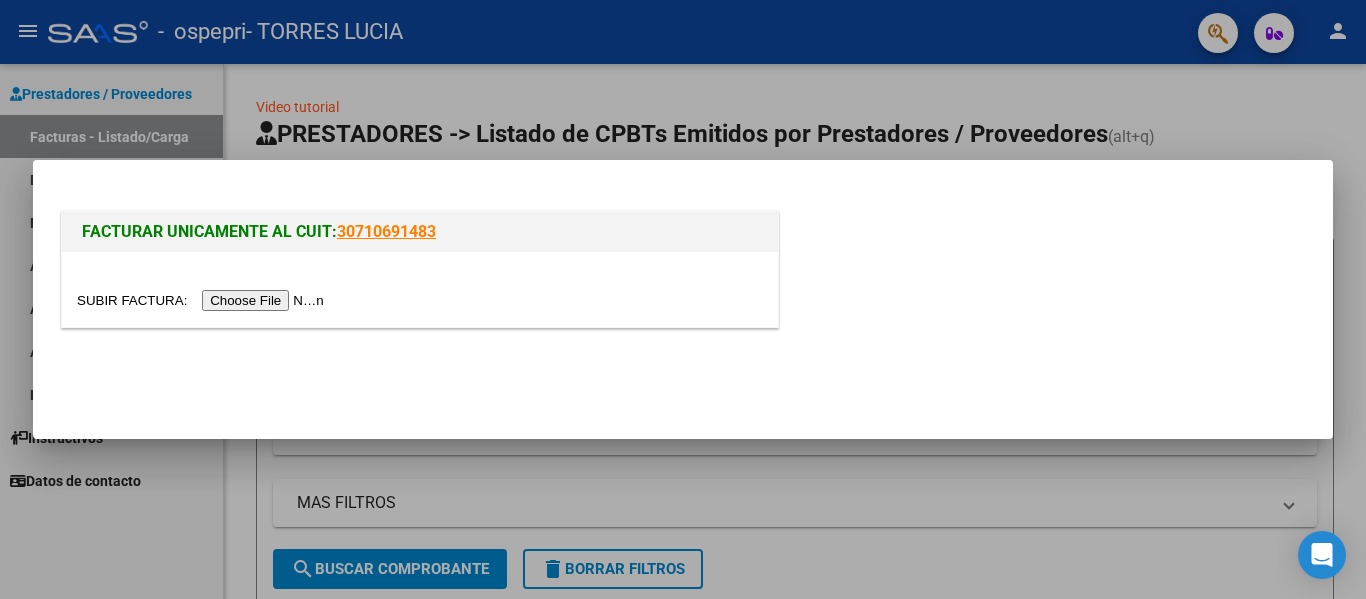click at bounding box center [203, 300] 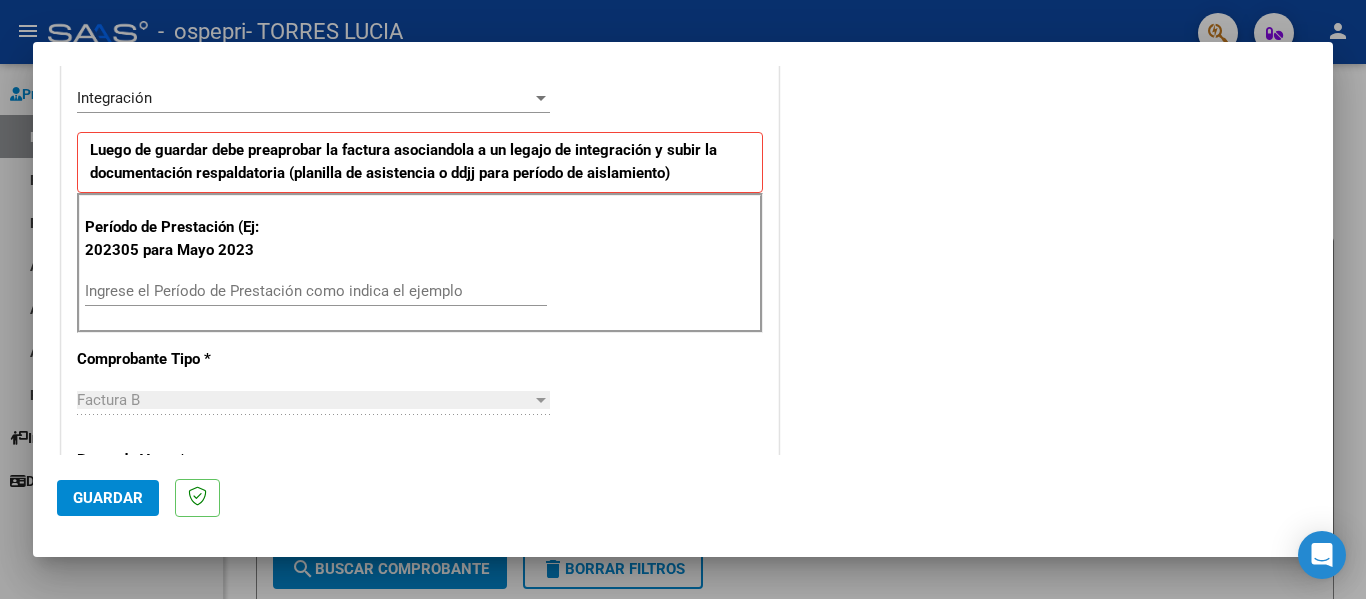 scroll, scrollTop: 522, scrollLeft: 0, axis: vertical 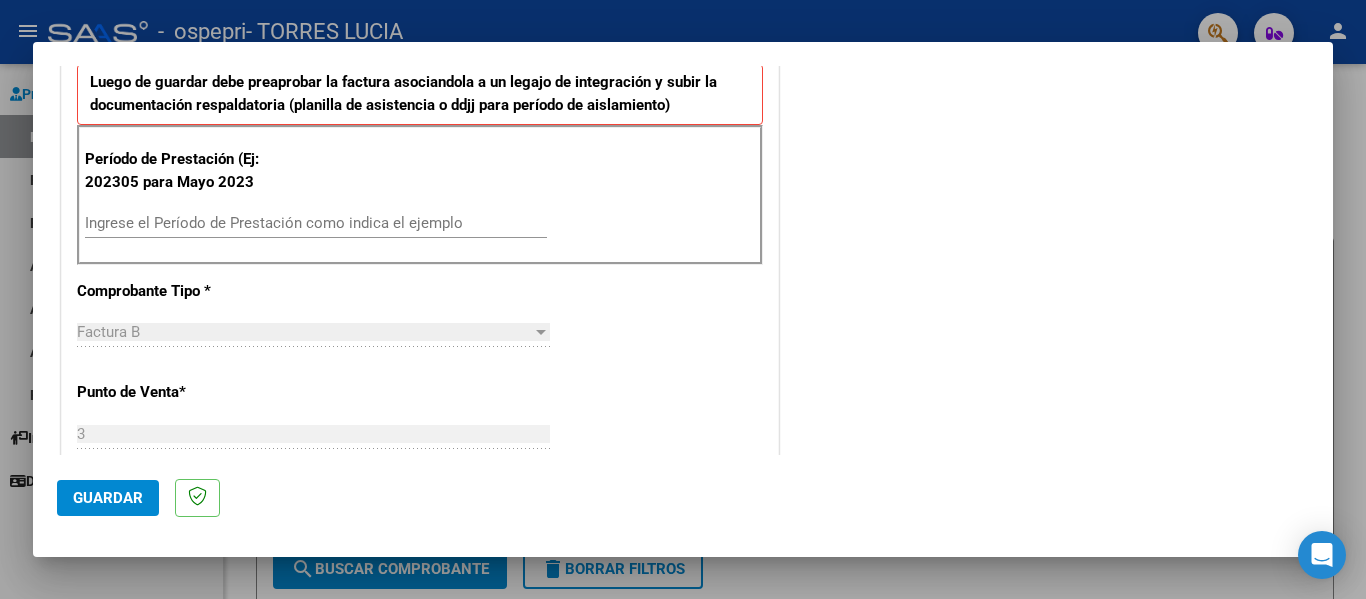 click on "Ingrese el Período de Prestación como indica el ejemplo" at bounding box center (316, 223) 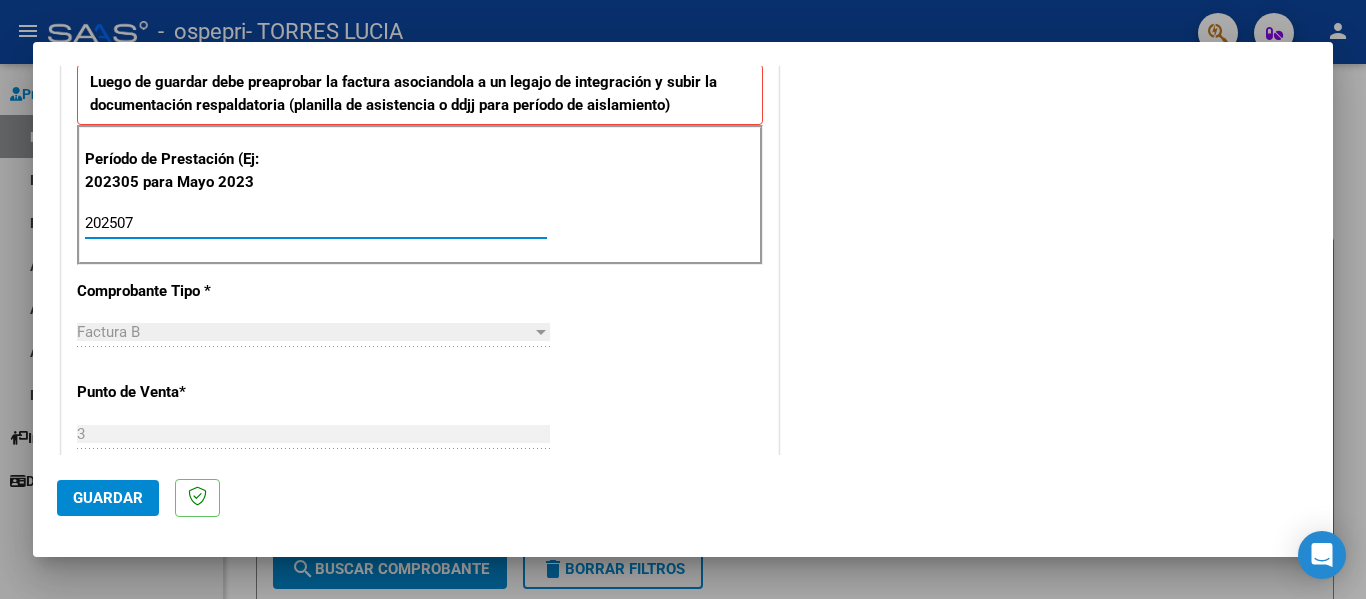 type on "202507" 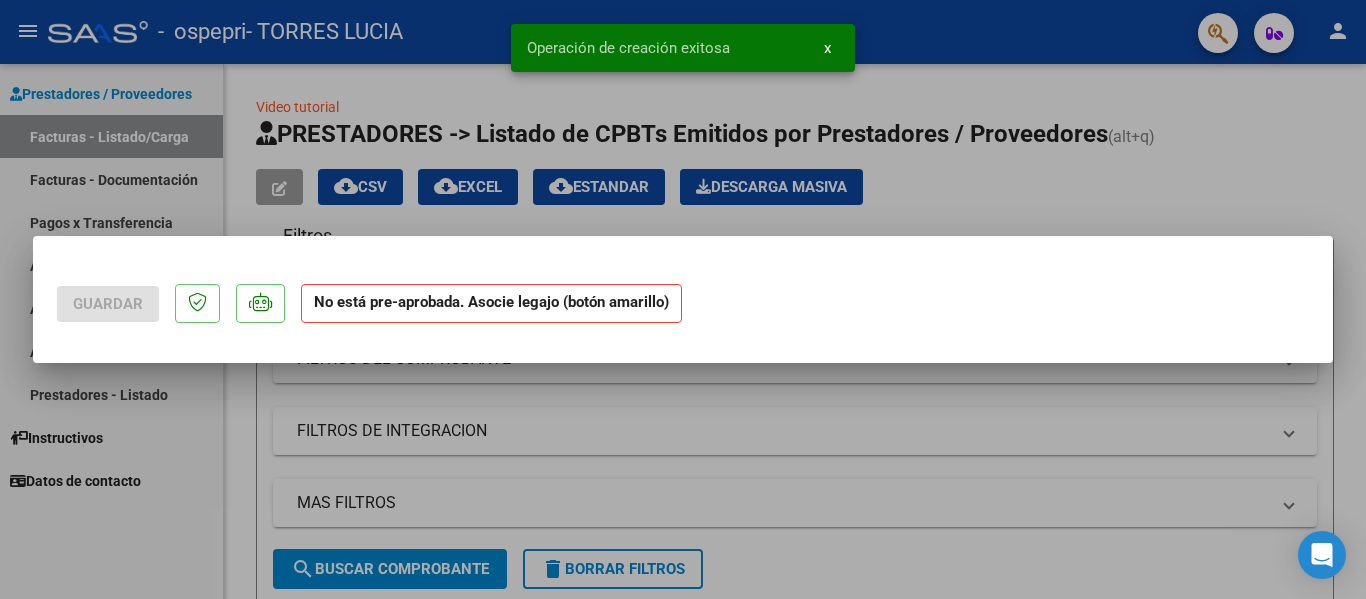scroll, scrollTop: 0, scrollLeft: 0, axis: both 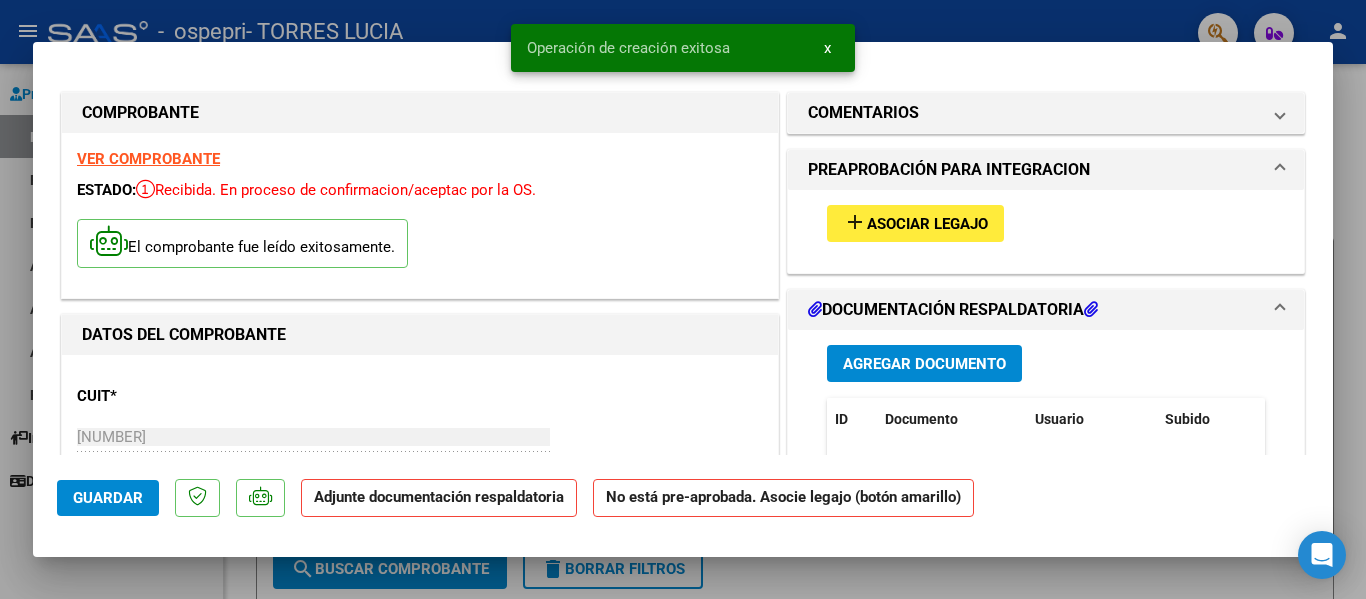 click on "Asociar Legajo" at bounding box center [927, 224] 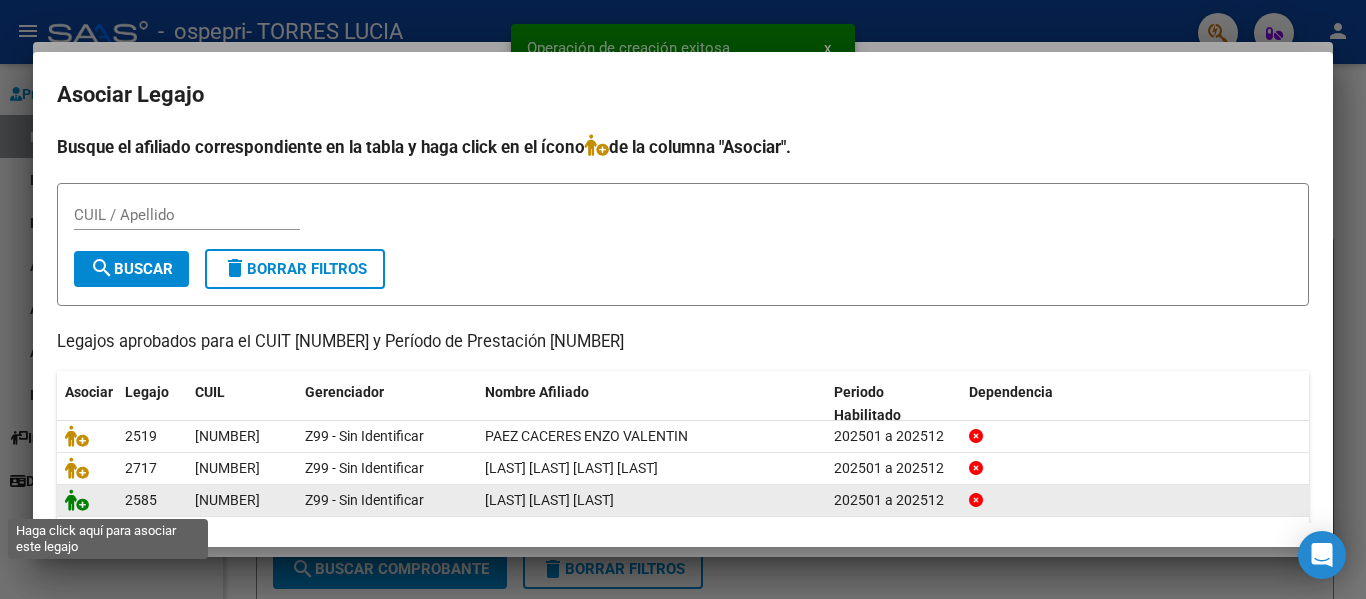 click 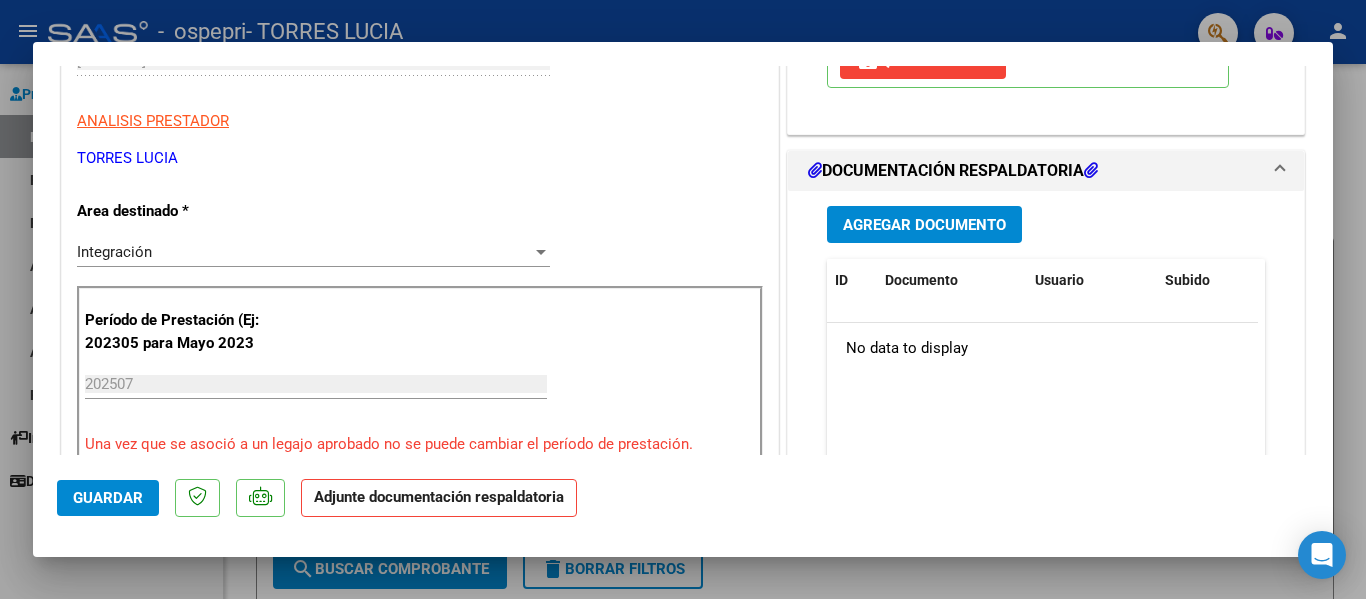 scroll, scrollTop: 386, scrollLeft: 0, axis: vertical 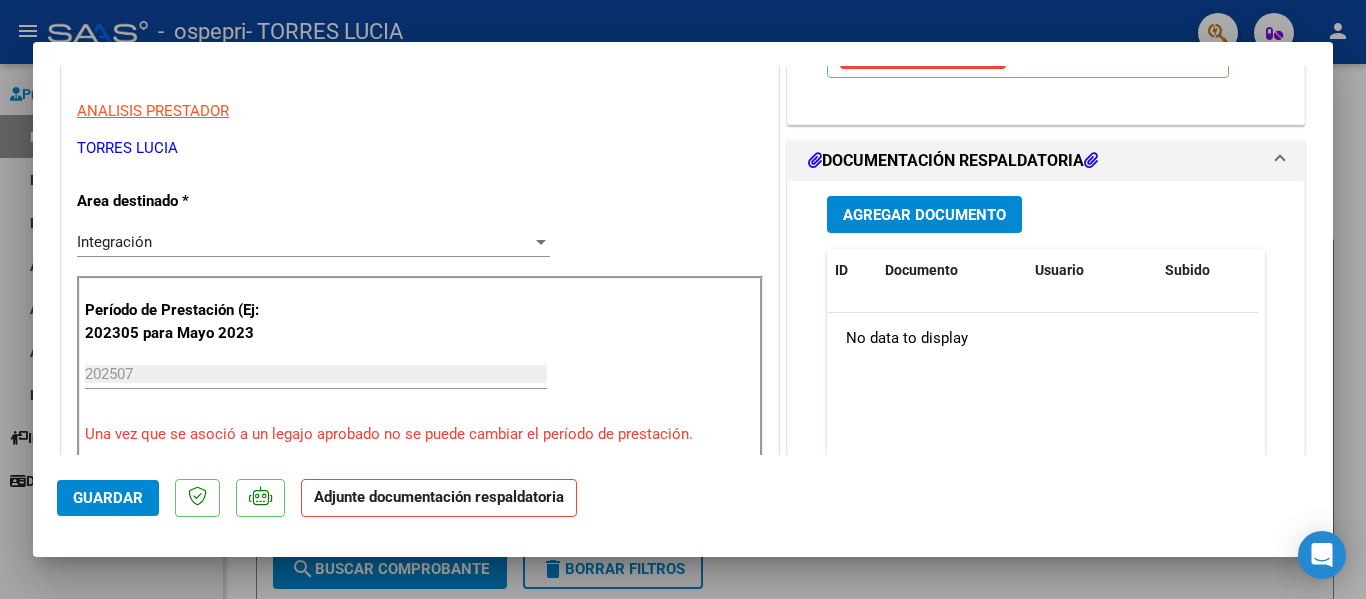 click on "Agregar Documento" at bounding box center (924, 215) 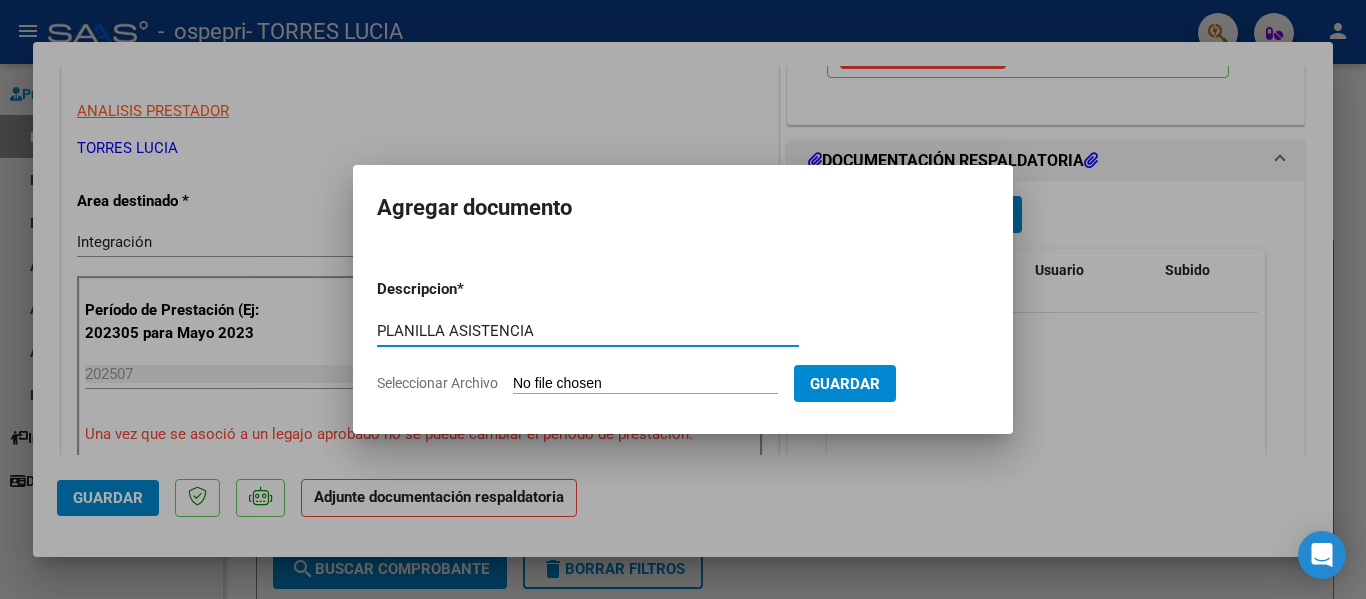 type on "PLANILLA ASISTENCIA" 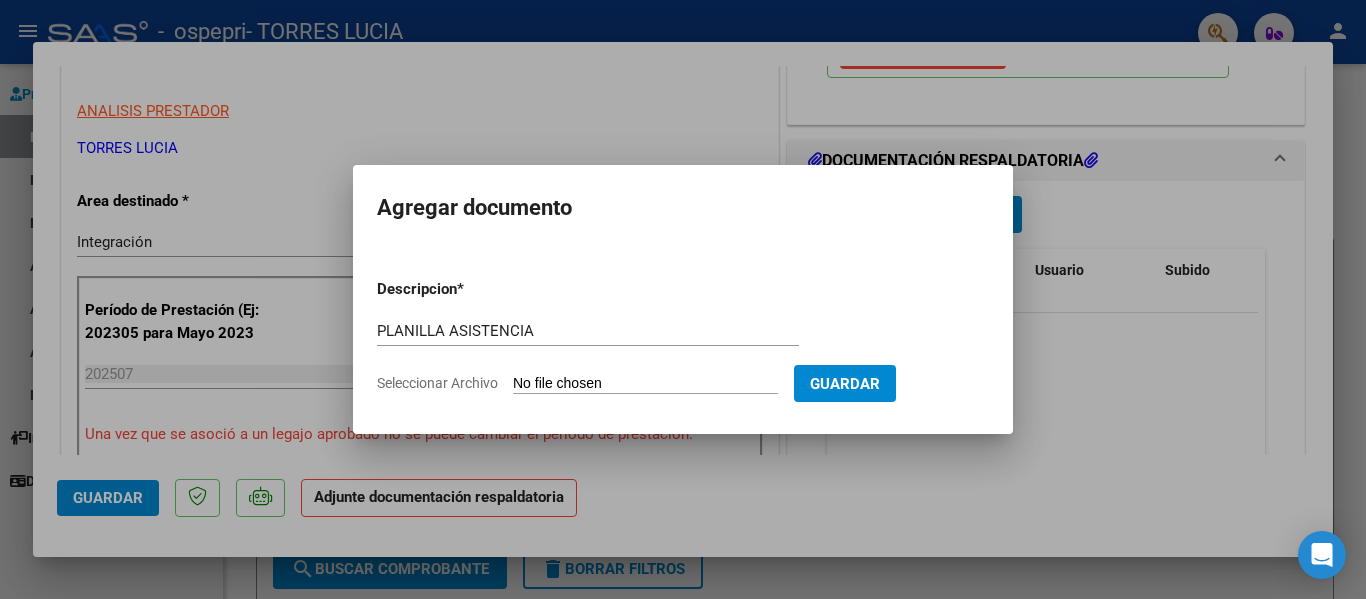click on "Seleccionar Archivo" at bounding box center [645, 384] 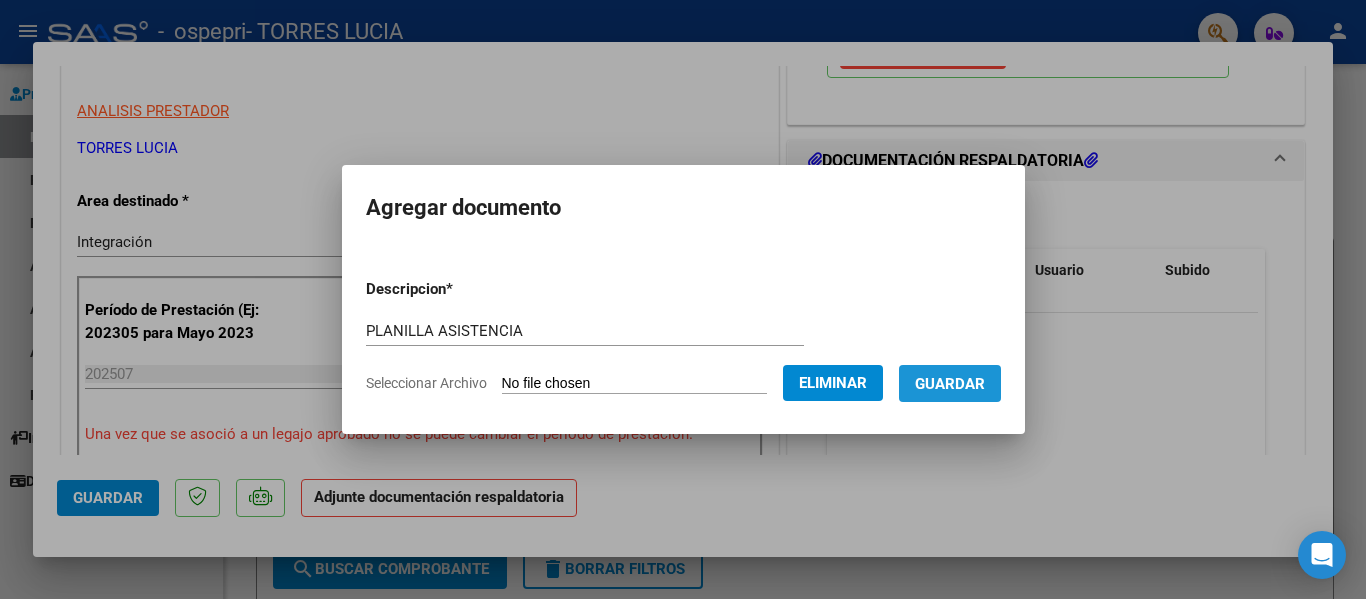 click on "Guardar" at bounding box center (950, 383) 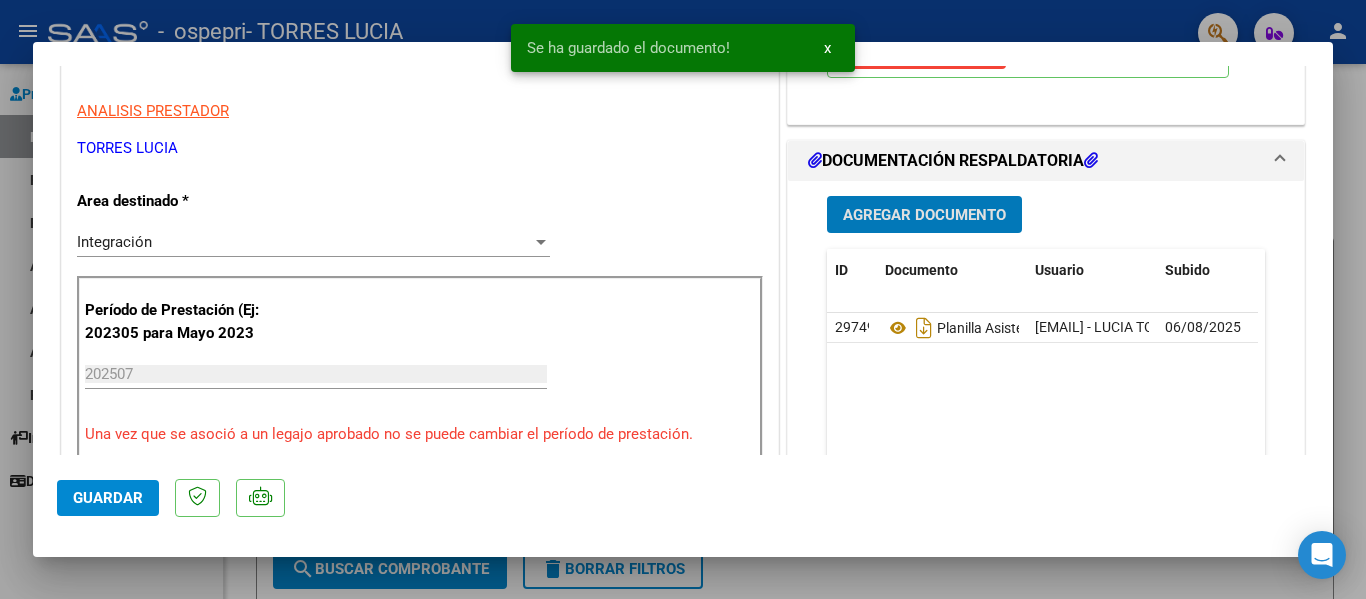click on "Agregar Documento" at bounding box center [924, 215] 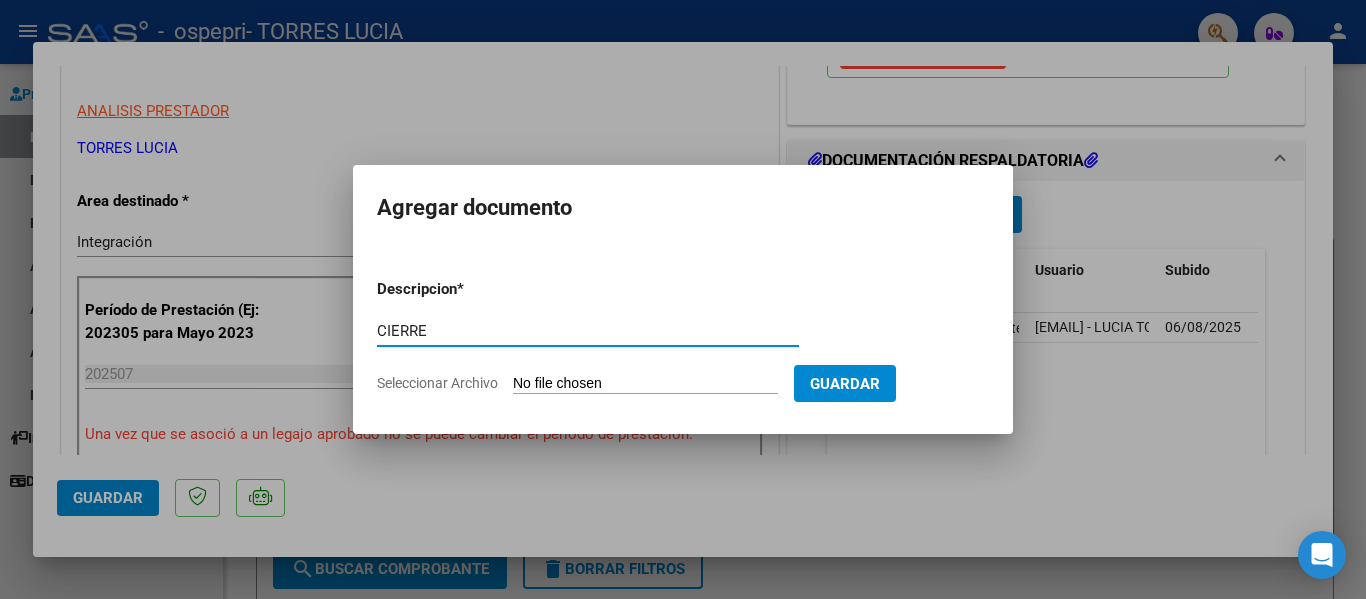 type on "CIERRE" 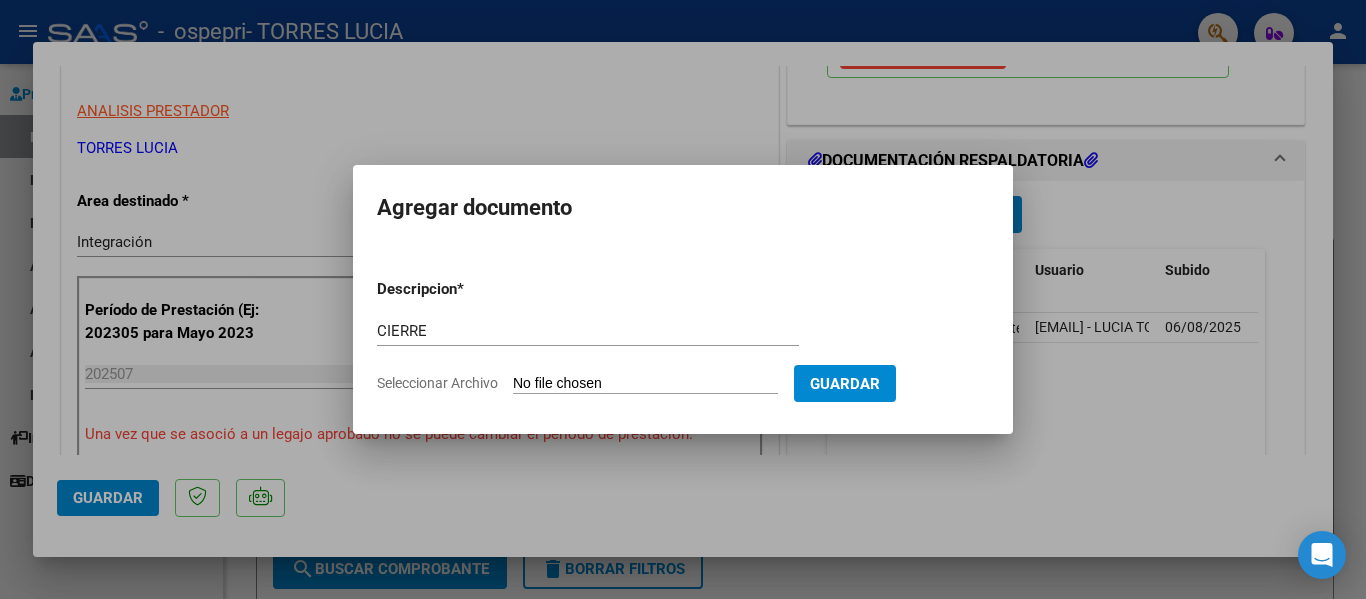 type on "C:\fakepath\[LAST] [LAST].pdf" 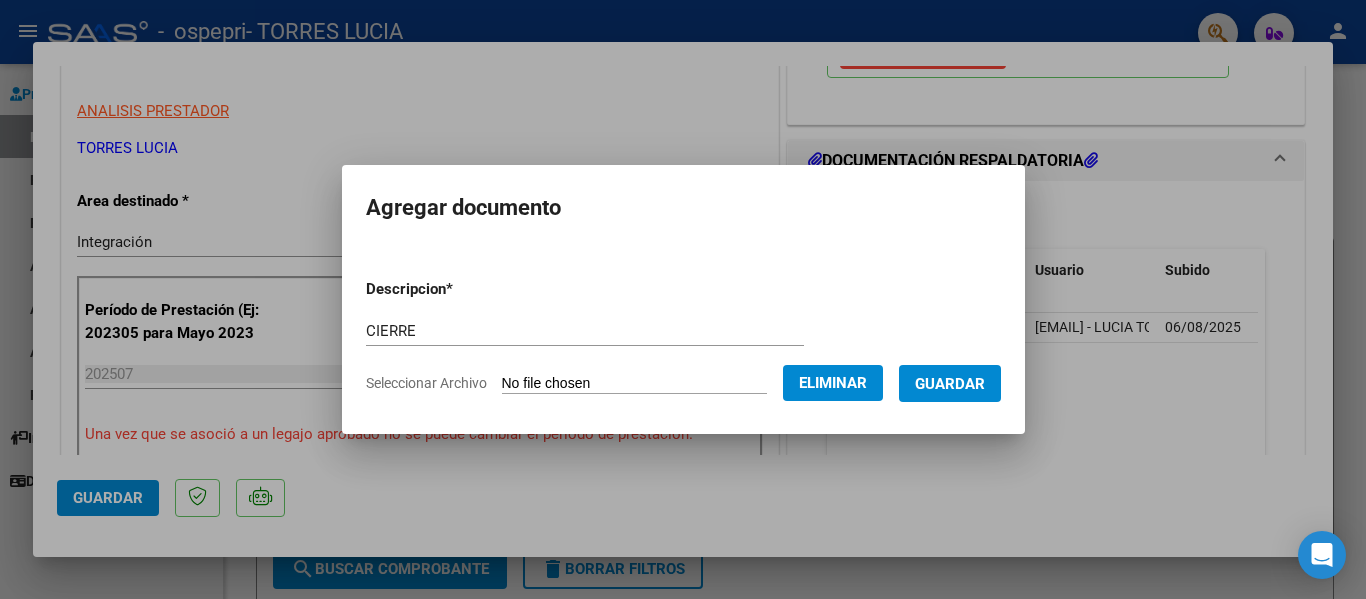 click on "Guardar" at bounding box center [950, 384] 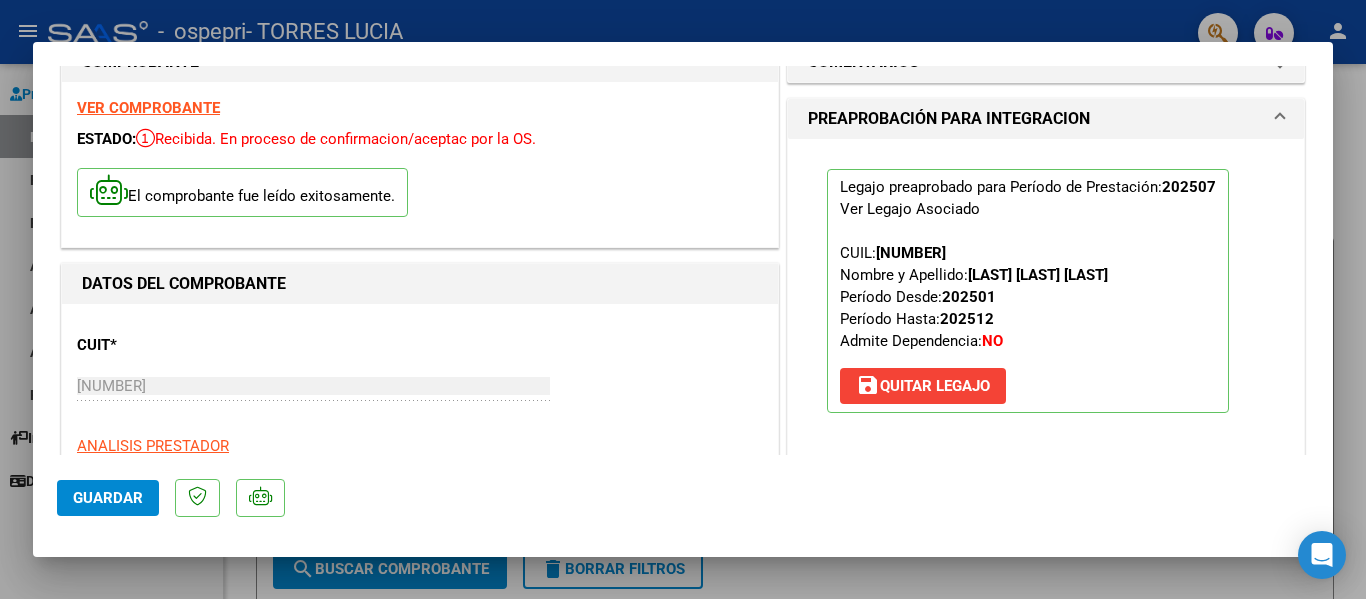 scroll, scrollTop: 0, scrollLeft: 0, axis: both 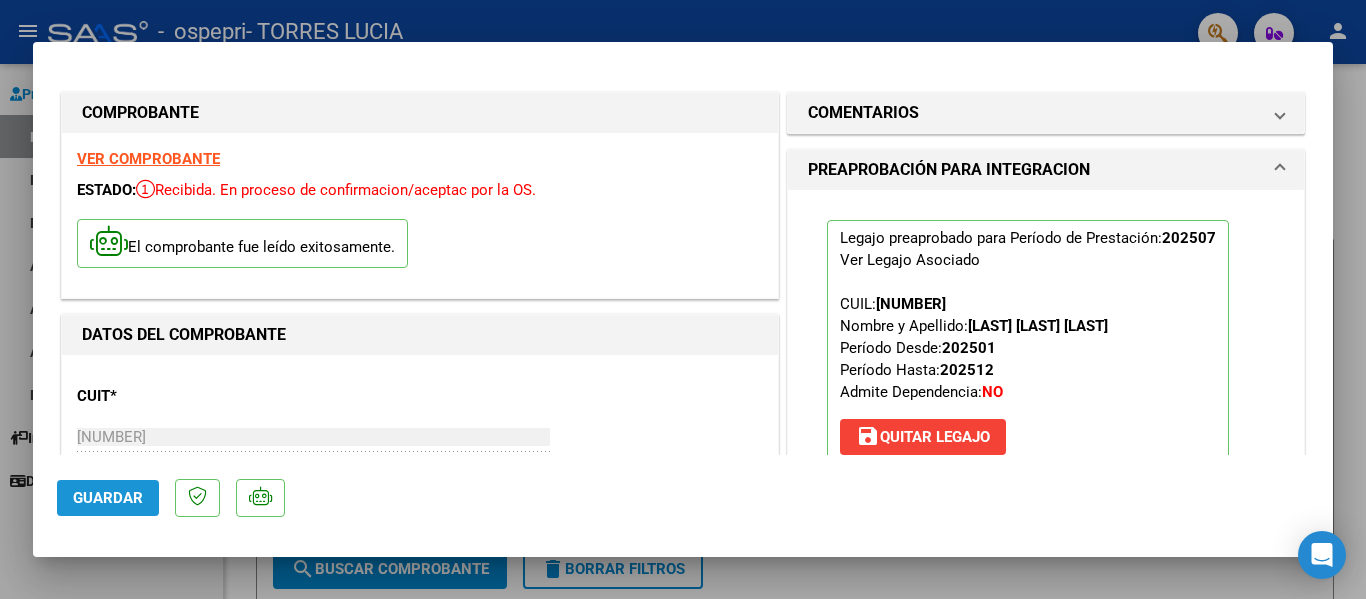 click on "Guardar" 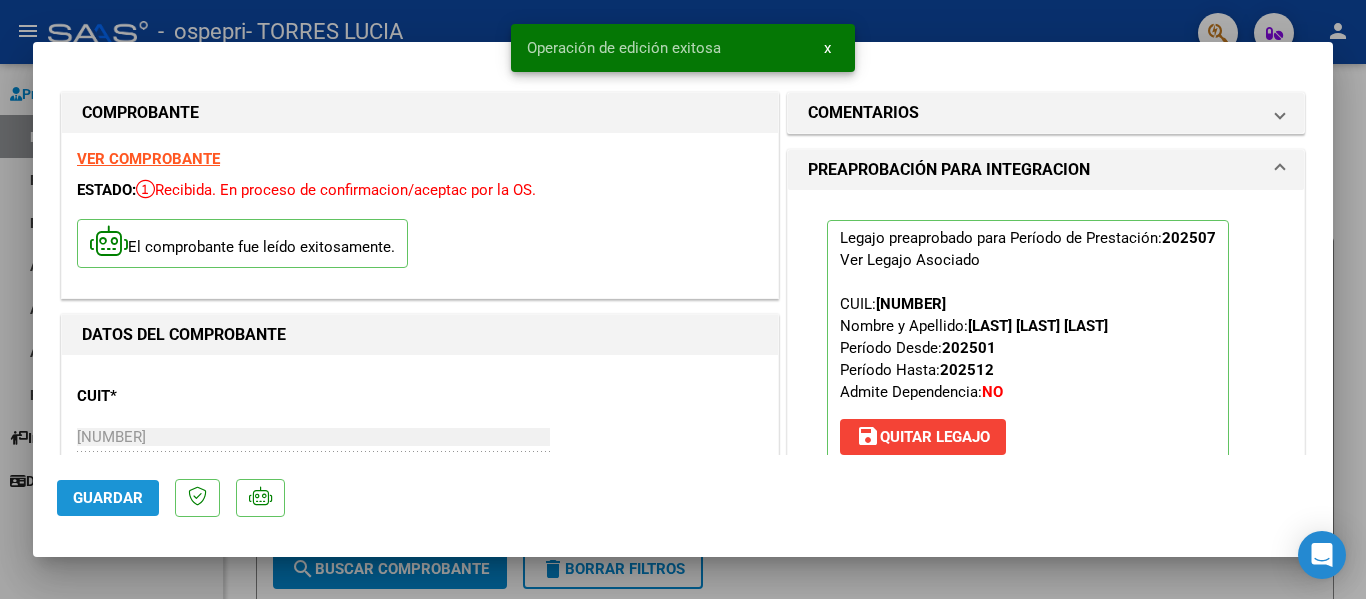click on "Guardar" 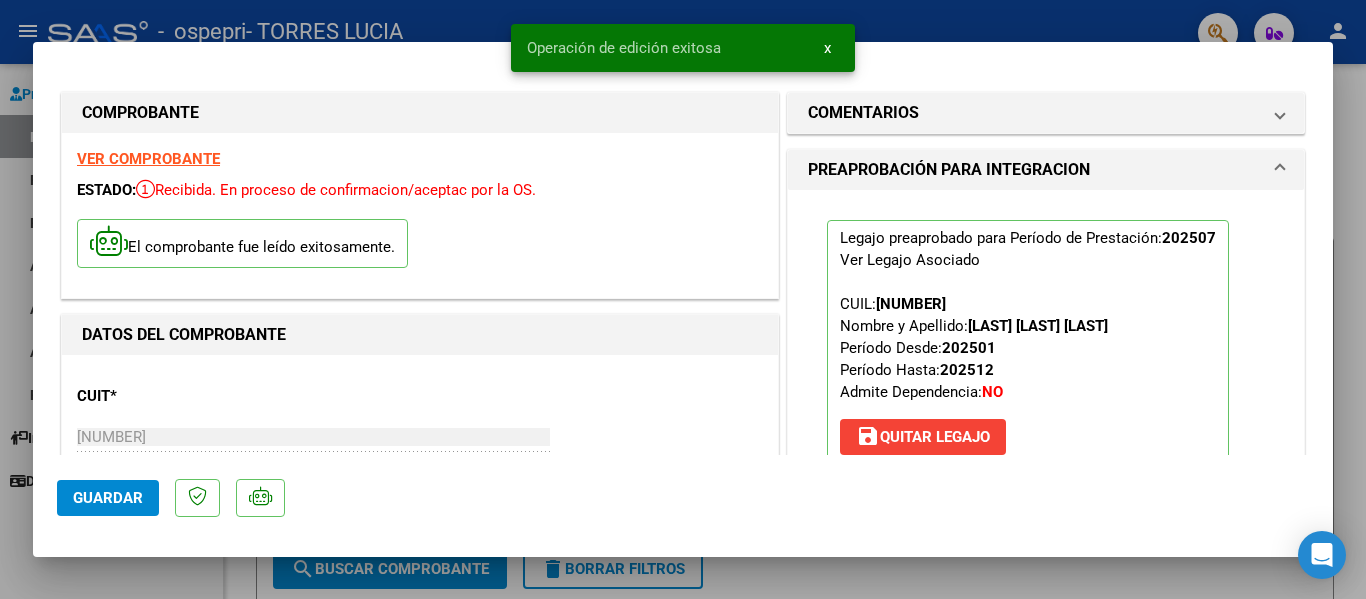 click at bounding box center (683, 299) 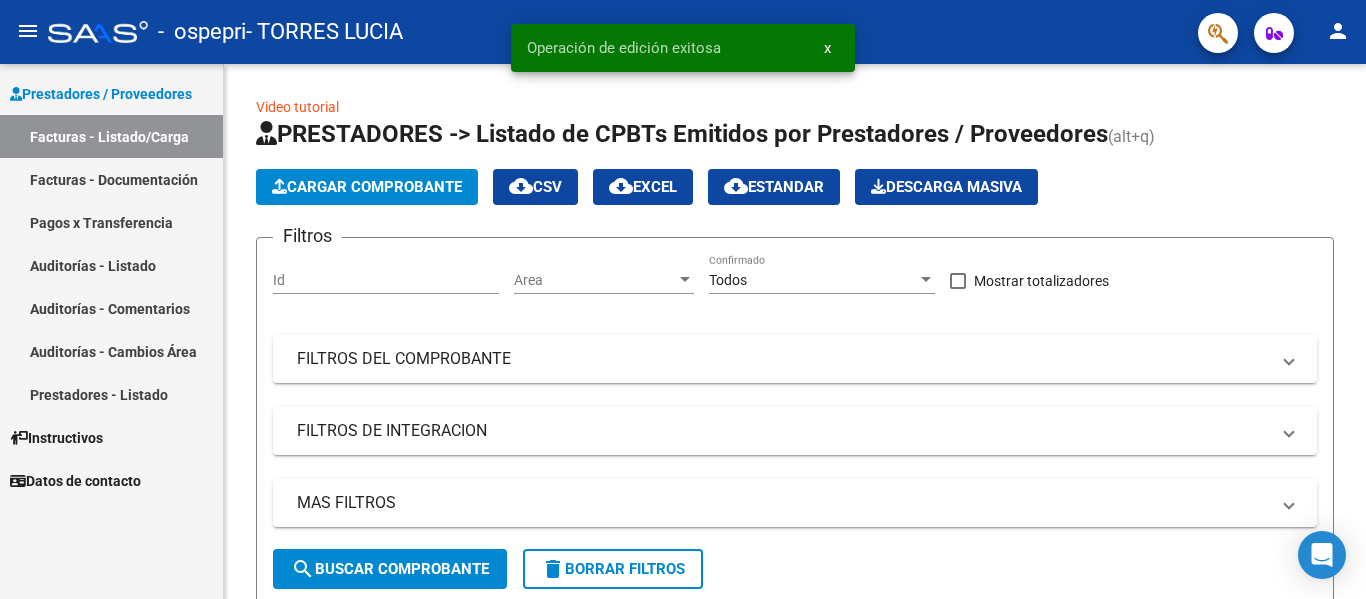 click on "Facturas - Documentación" at bounding box center (111, 179) 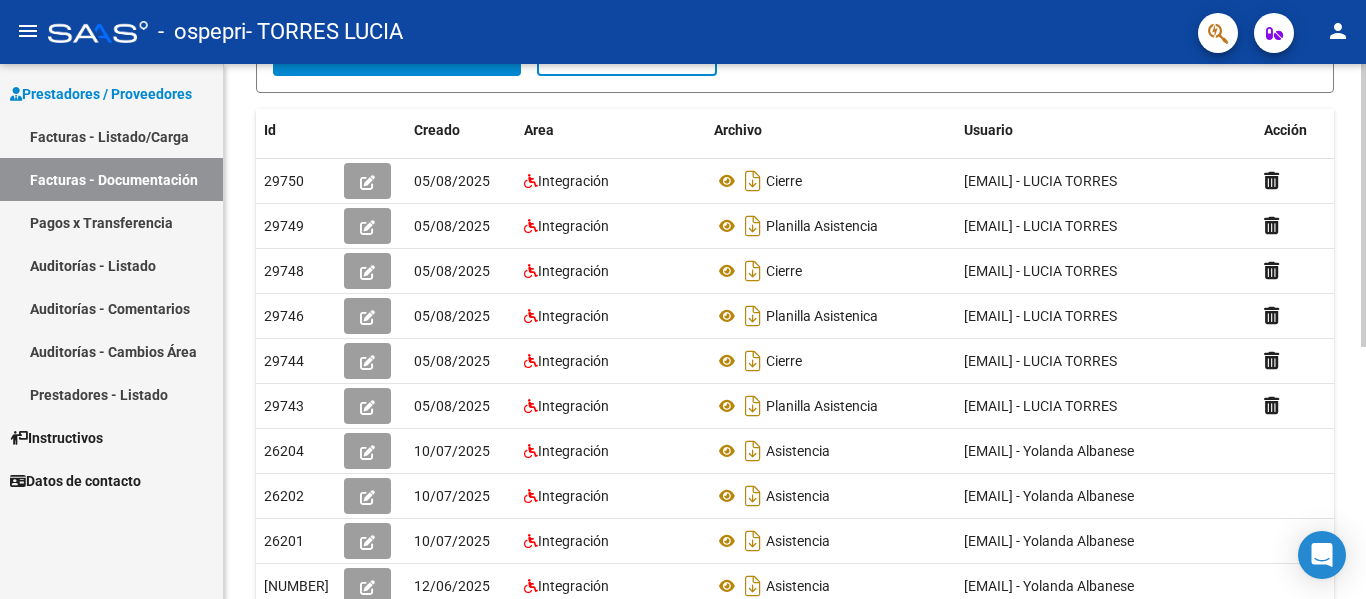 scroll, scrollTop: 316, scrollLeft: 0, axis: vertical 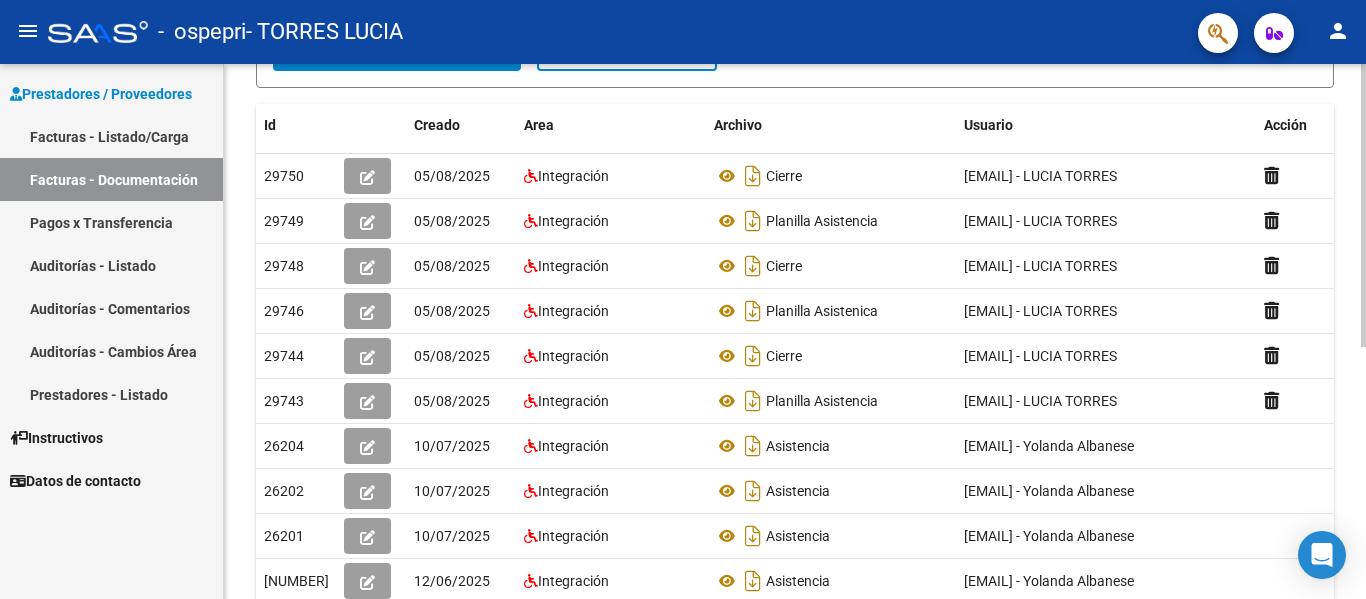 click 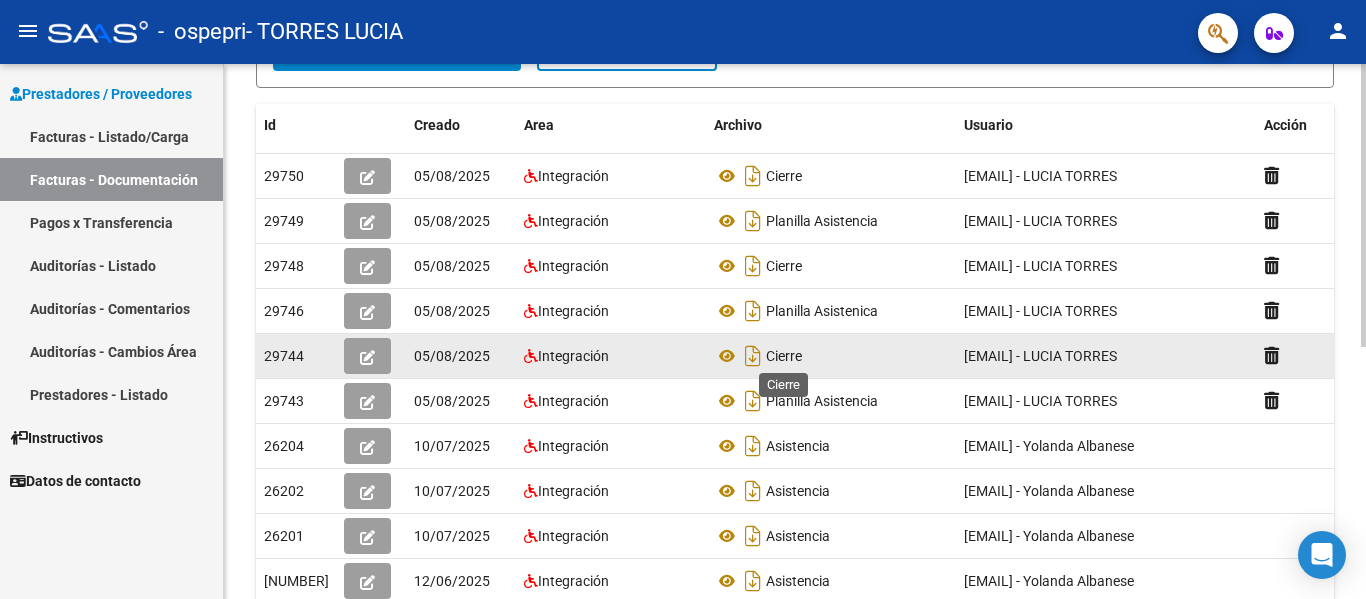 click on "Cierre" 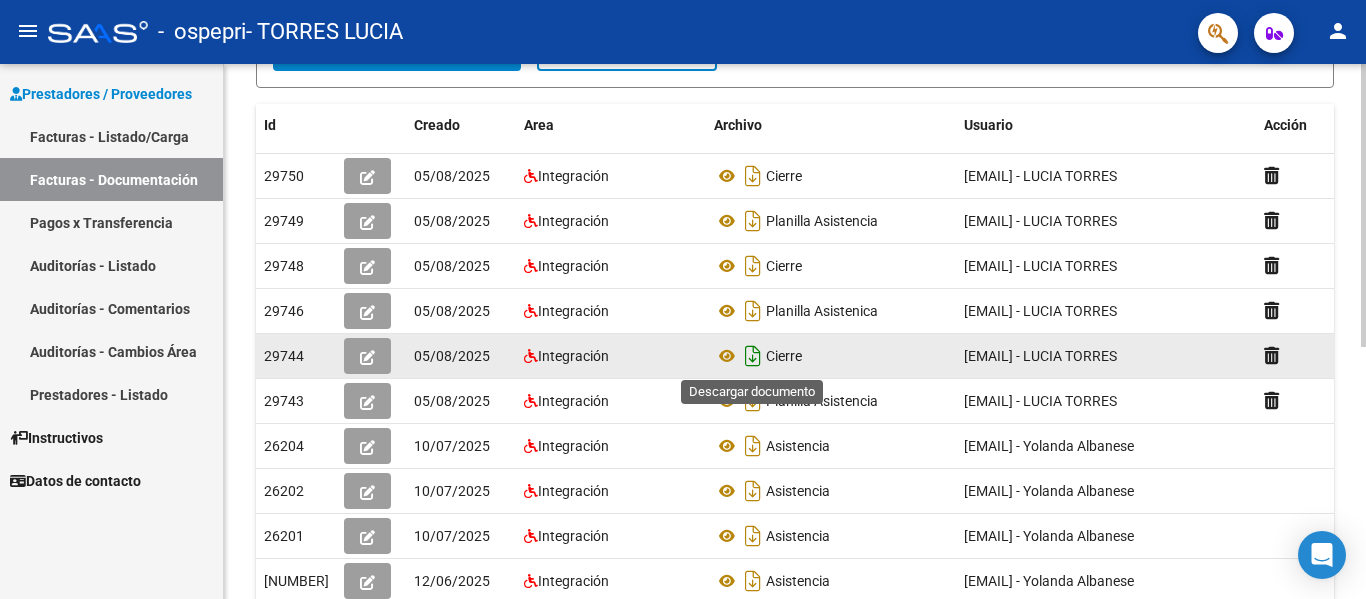 click 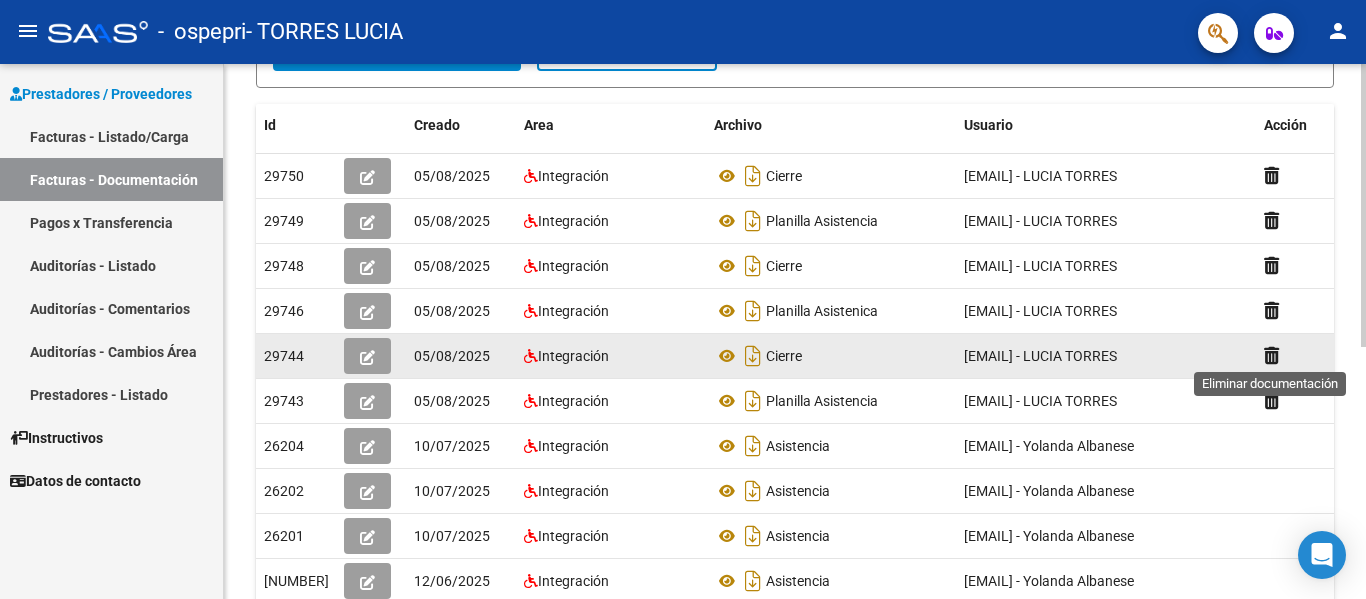click 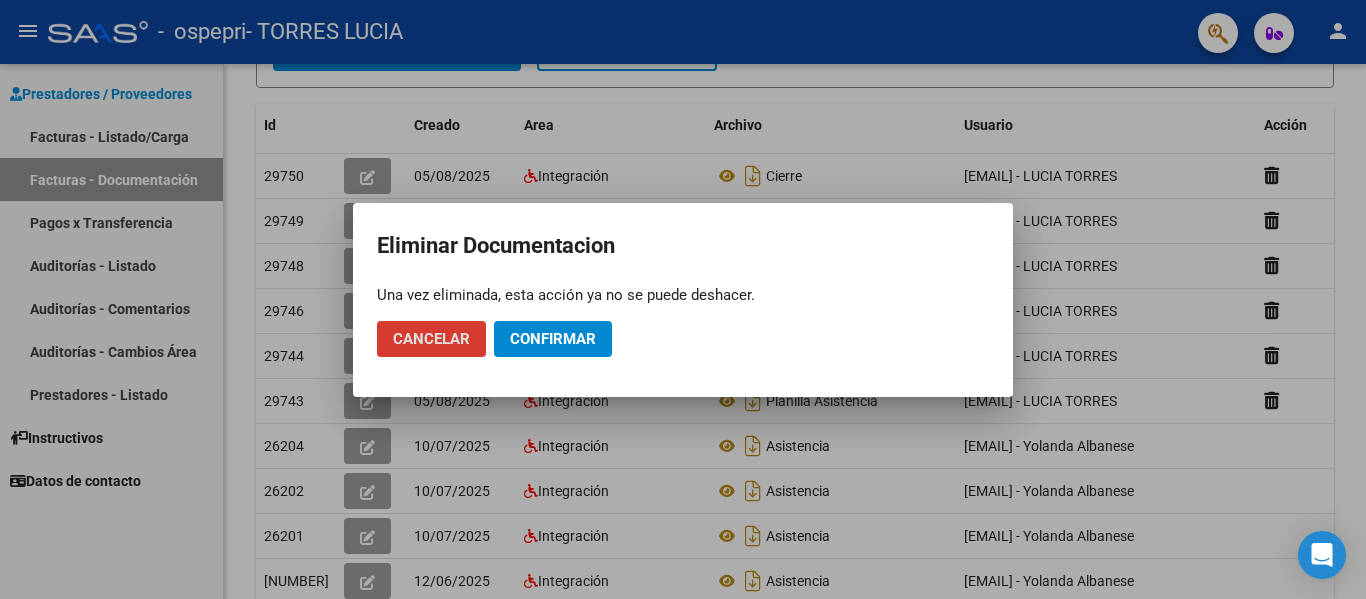 click on "Cancelar" 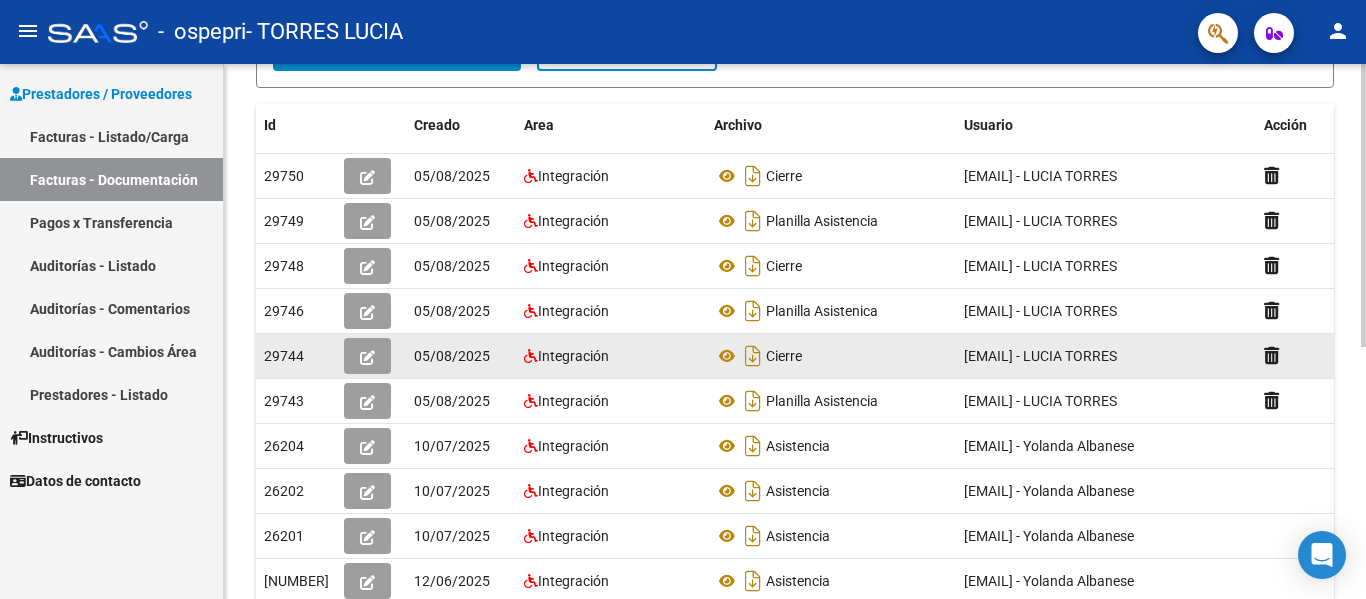 click 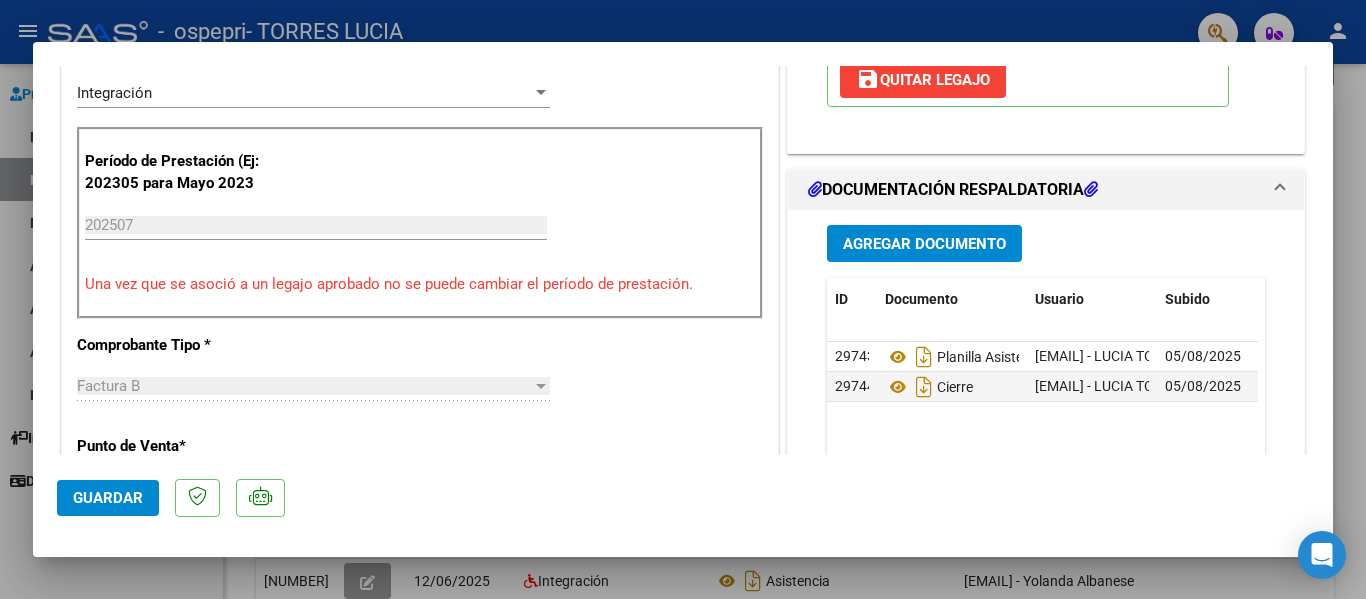 scroll, scrollTop: 476, scrollLeft: 0, axis: vertical 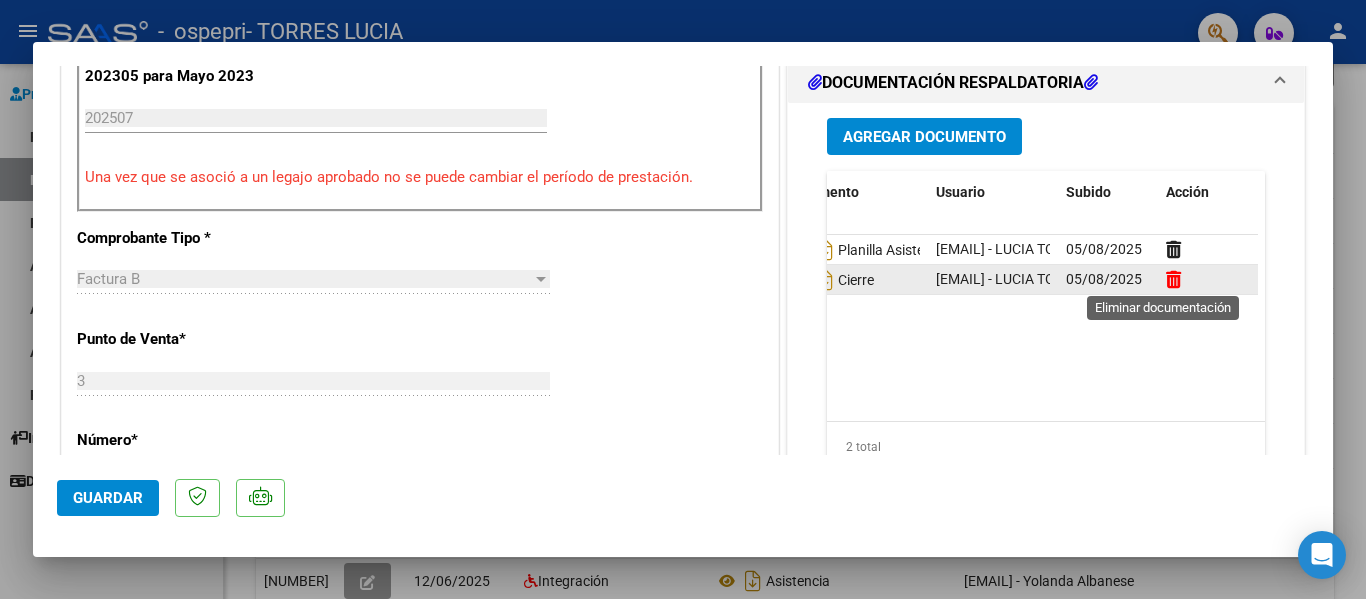 click 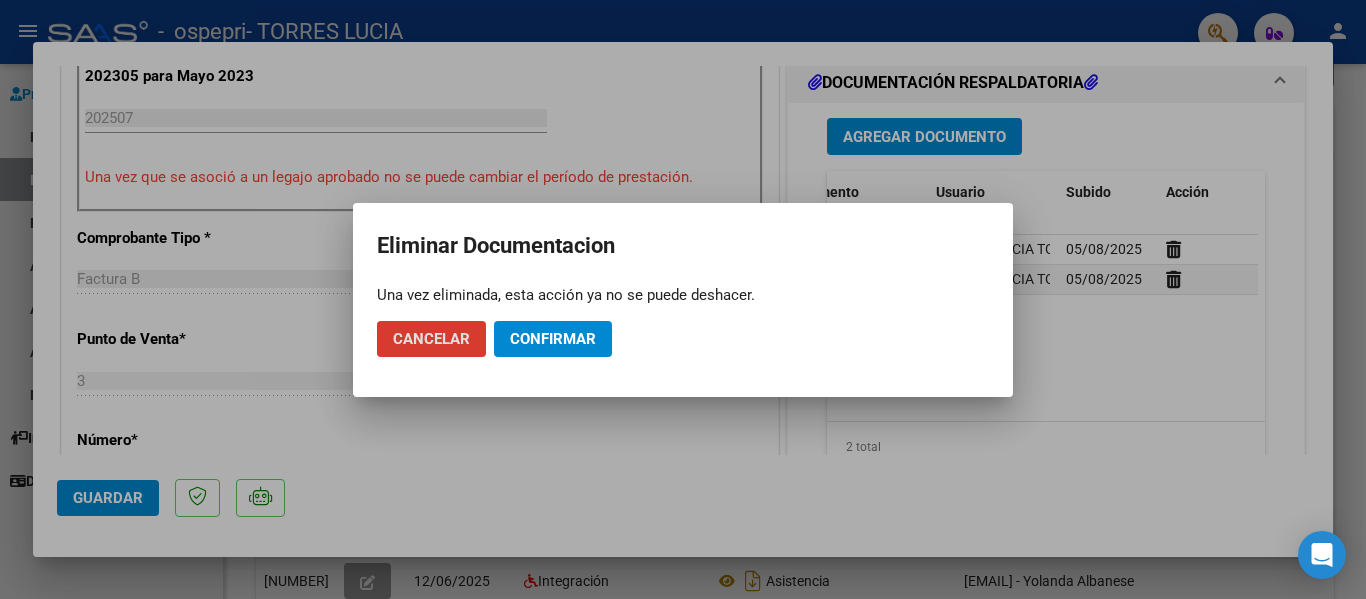 click on "Confirmar" 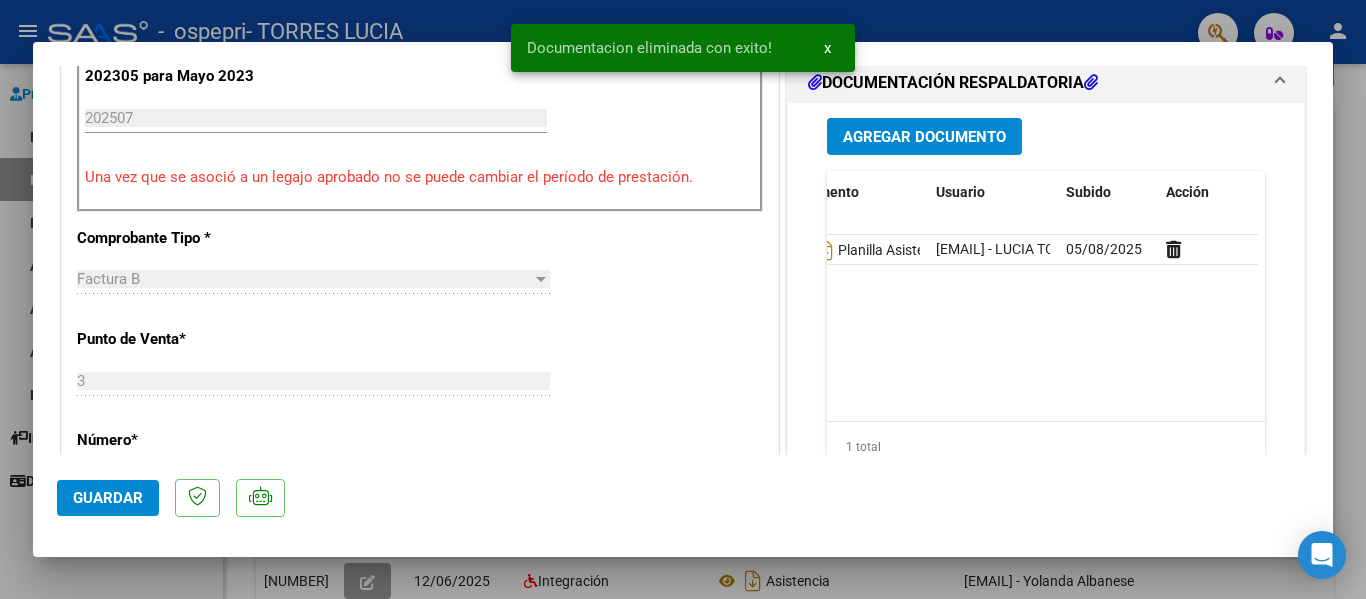 click on "Agregar Documento" at bounding box center (924, 137) 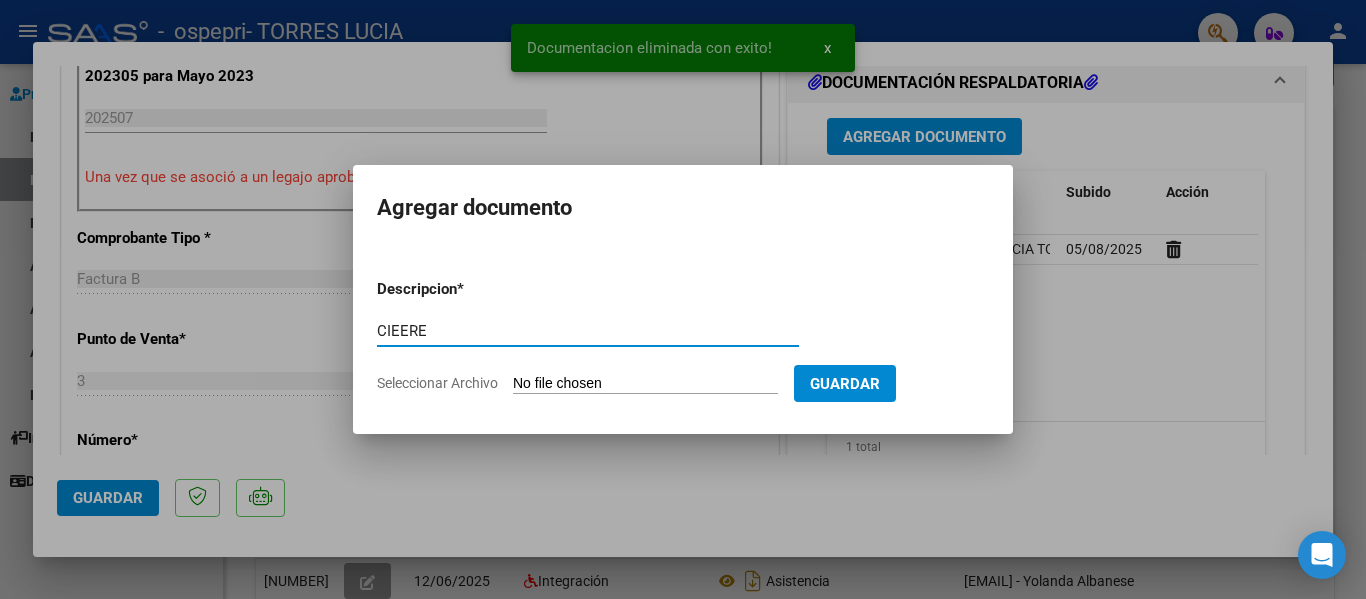 type on "CIEERE" 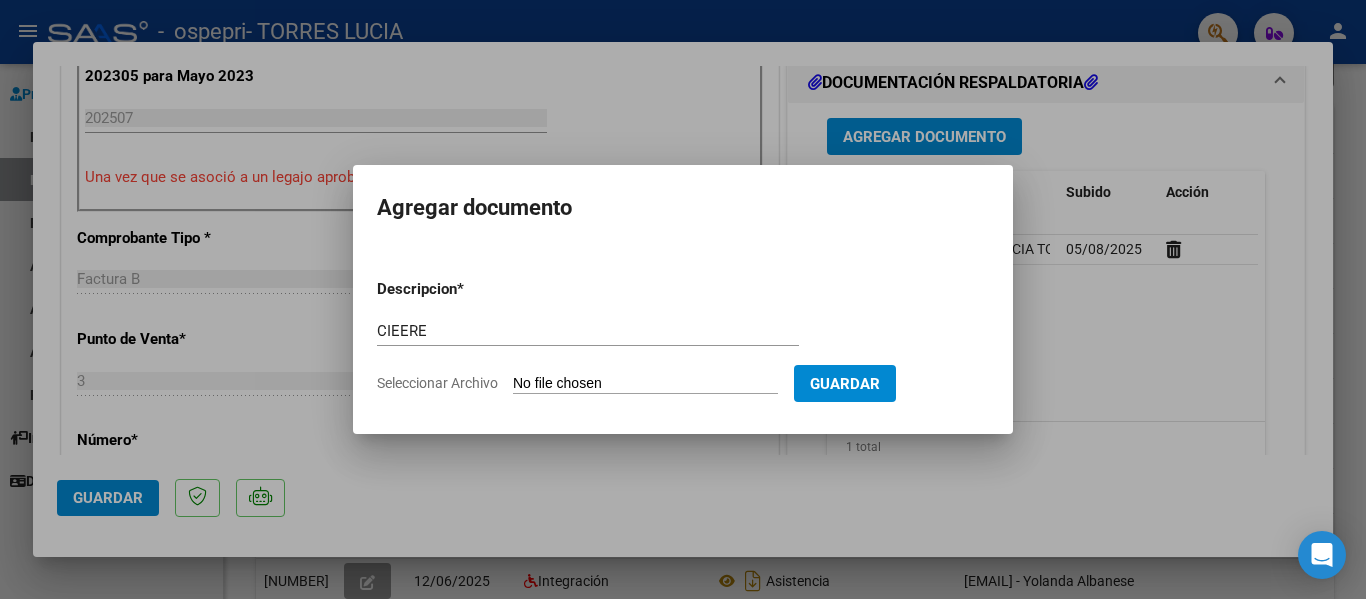 type on "C:\fakepath\[LAST] [LAST].pdf" 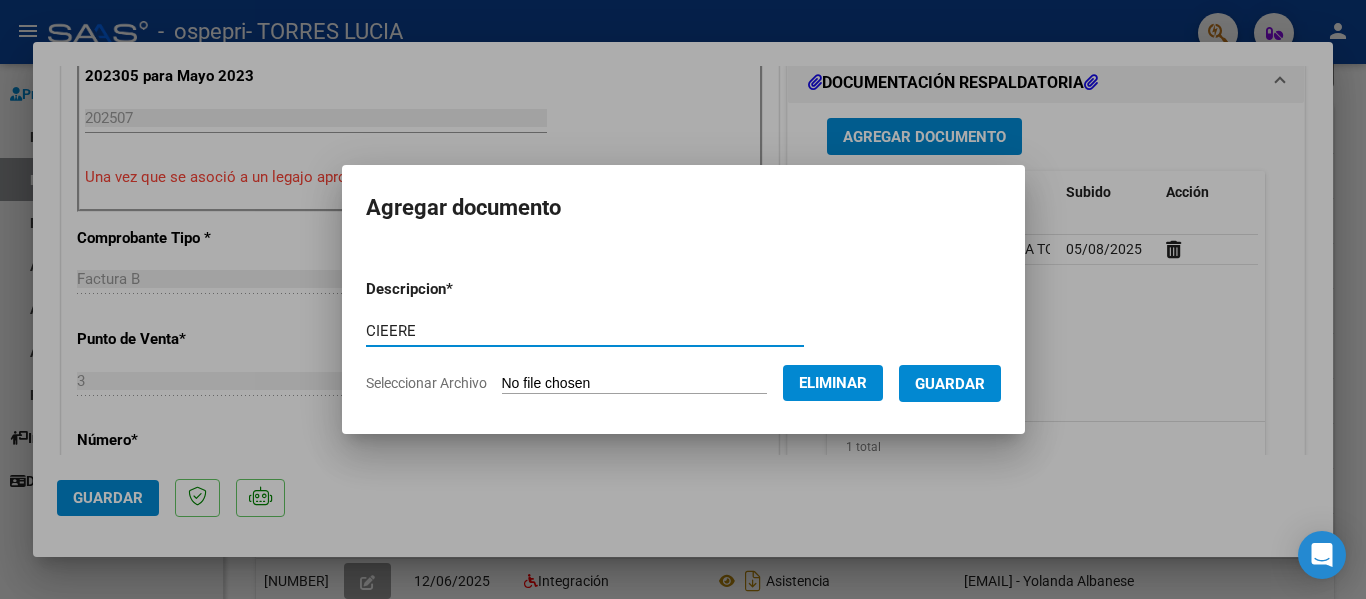 click on "CIEERE" at bounding box center (585, 331) 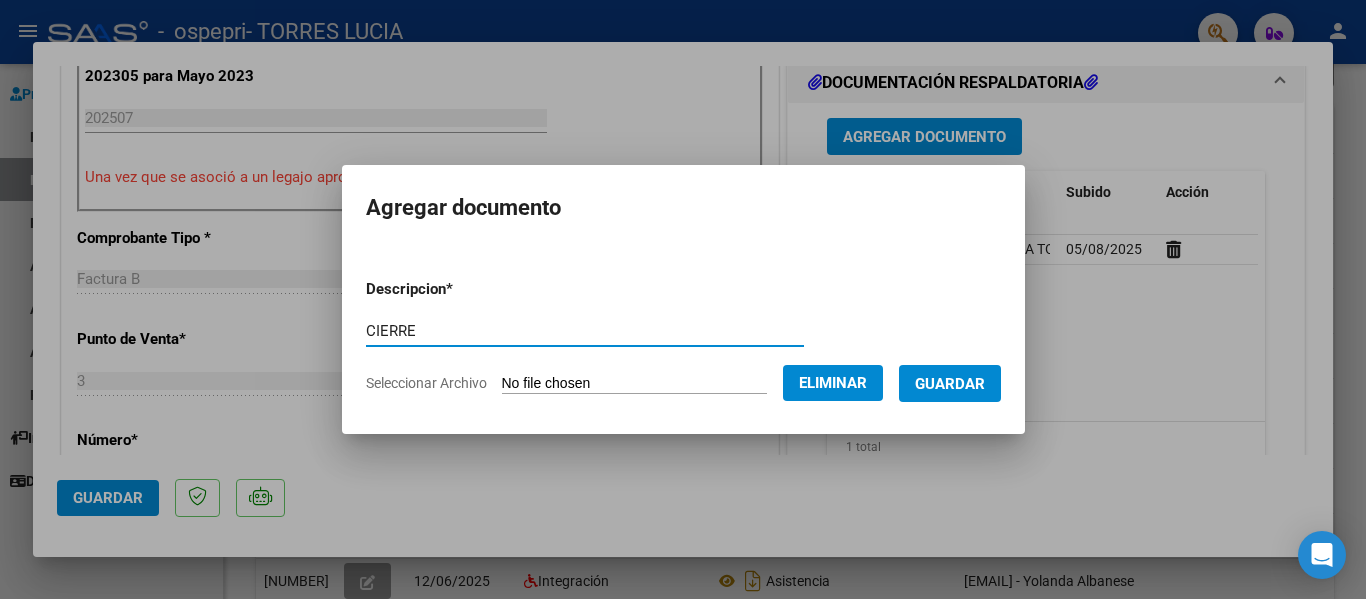 type on "CIERRE" 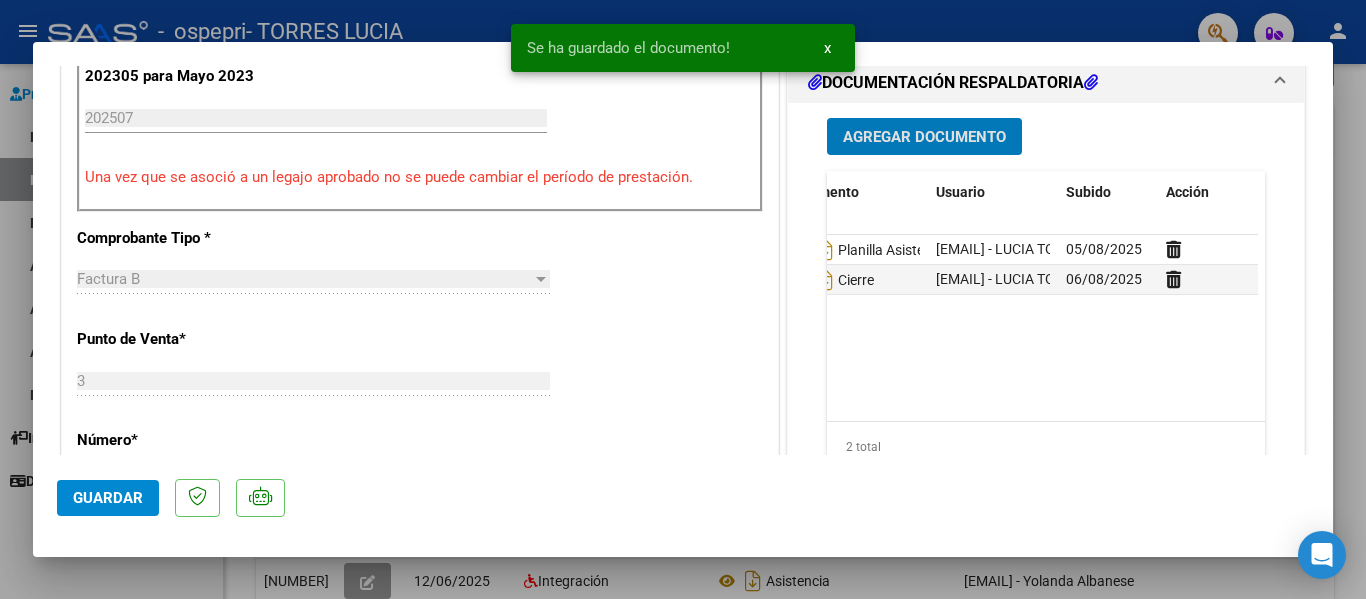 click on "CUIT  *   [NUMBER] Ingresar CUIT  ANALISIS PRESTADOR  TORRES LUCIA  ARCA Padrón  Area destinado * Integración Seleccionar Area Período de Prestación (Ej: 202305 para Mayo 2023    [NUMBER] Ingrese el Período de Prestación como indica el ejemplo   Una vez que se asoció a un legajo aprobado no se puede cambiar el período de prestación.   Comprobante Tipo * Factura B Seleccionar Tipo Punto de Venta  *   3 Ingresar el Nro.  Número  *   1653 Ingresar el Nro.  Monto  *   $ 118.757,84 Ingresar el monto  Fecha del Cpbt.  *   2025-08-05 Ingresar la fecha  CAE / CAEA (no ingrese CAI)    75318106341028 Ingresar el CAE o CAEA (no ingrese CAI)  Fecha de Vencimiento    2025-08-15 Ingresar la fecha  Ref. Externa    Ingresar la ref.  N° Liquidación    Ingresar el N° Liquidación" at bounding box center (420, 460) 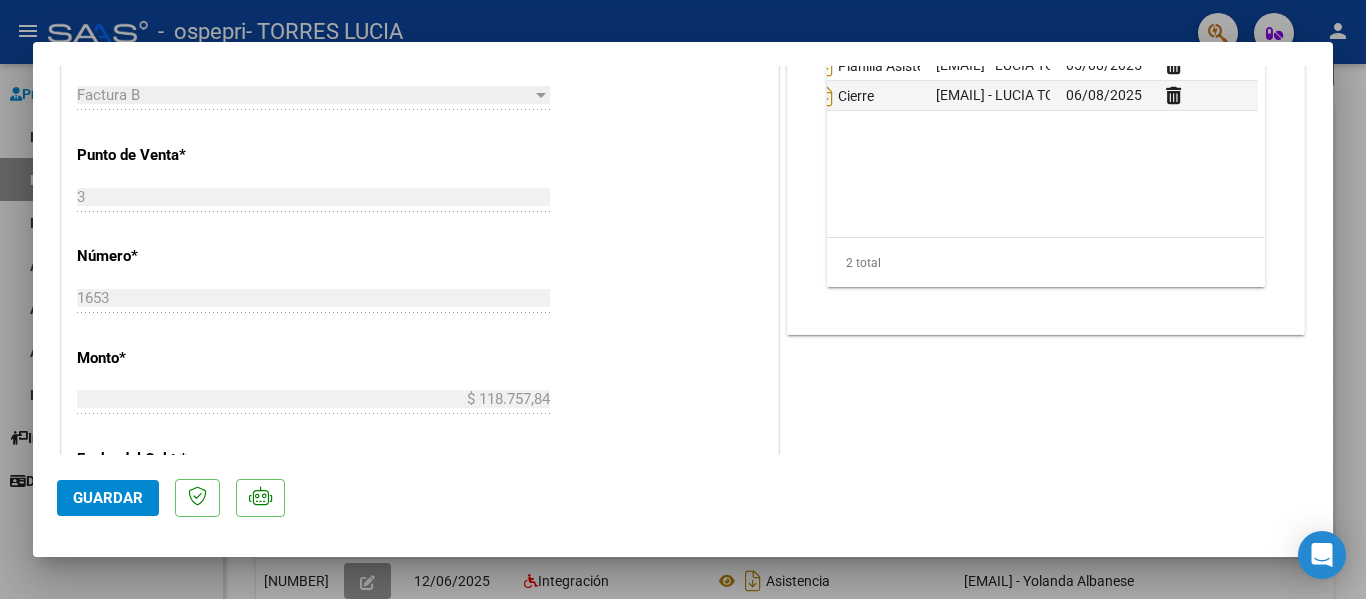 scroll, scrollTop: 749, scrollLeft: 0, axis: vertical 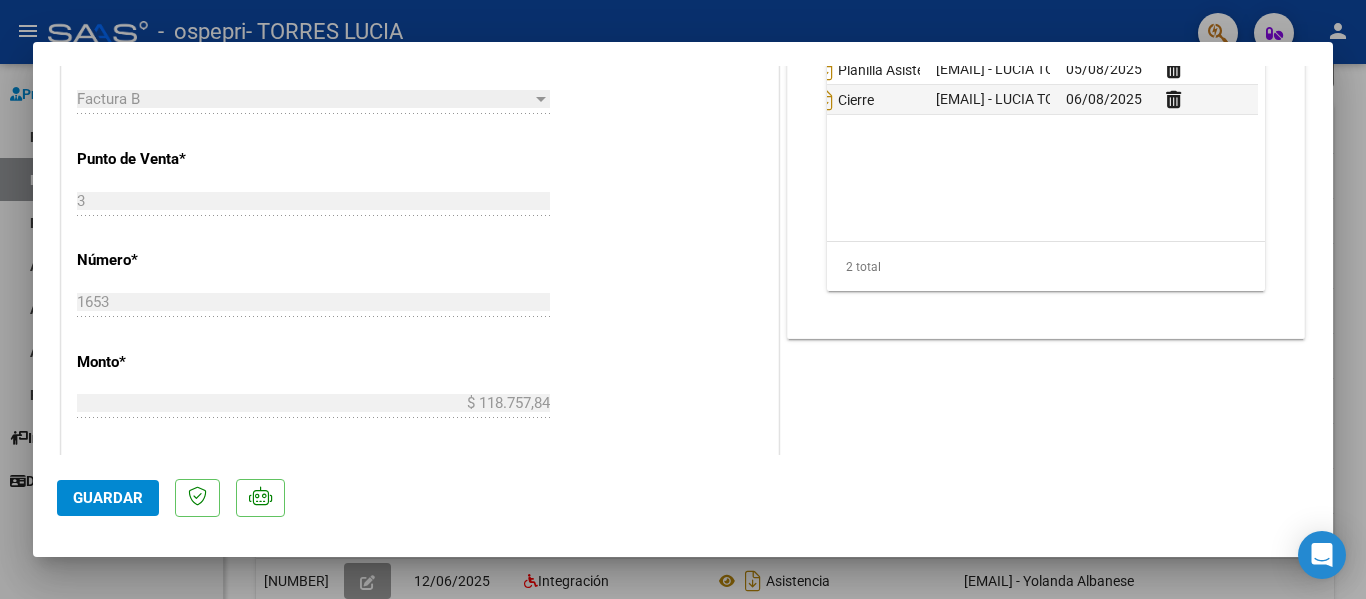 click on "Guardar" 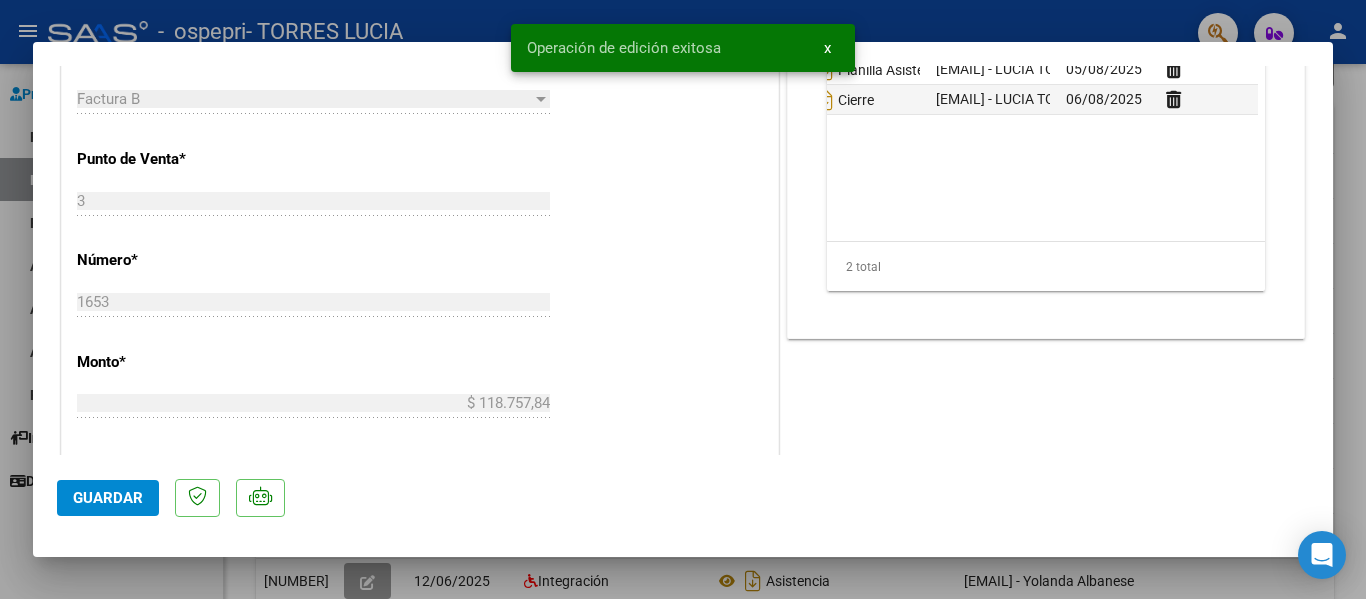 click at bounding box center (683, 299) 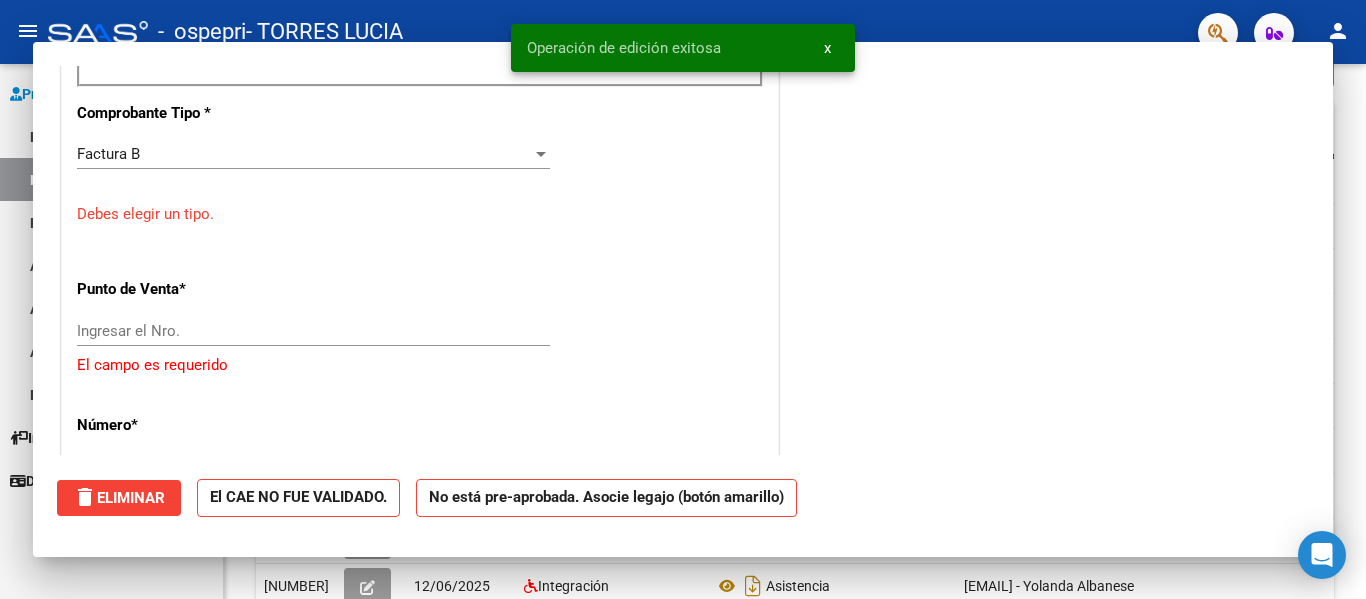 scroll, scrollTop: 804, scrollLeft: 0, axis: vertical 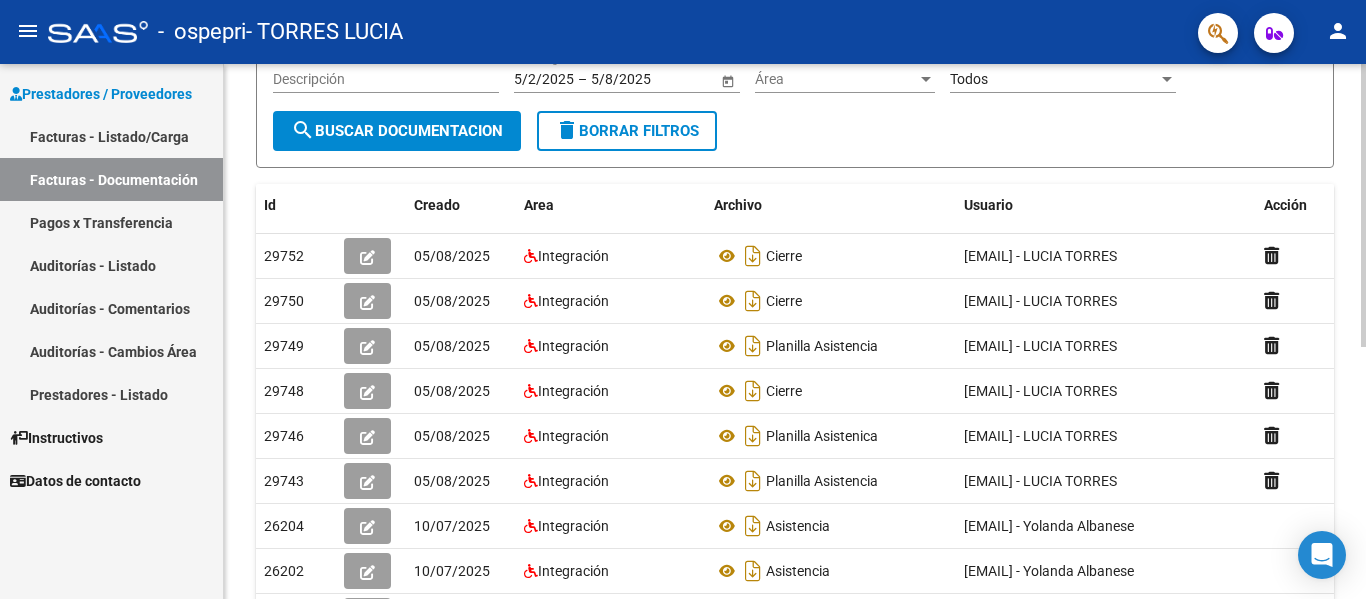 click 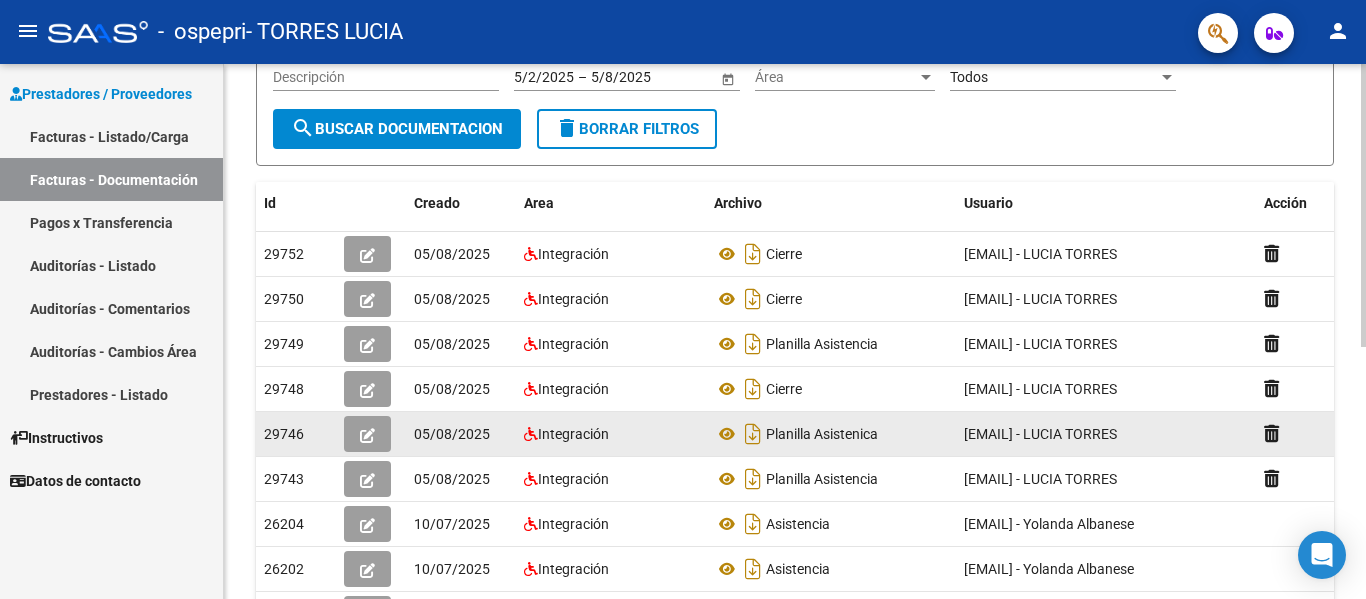 click 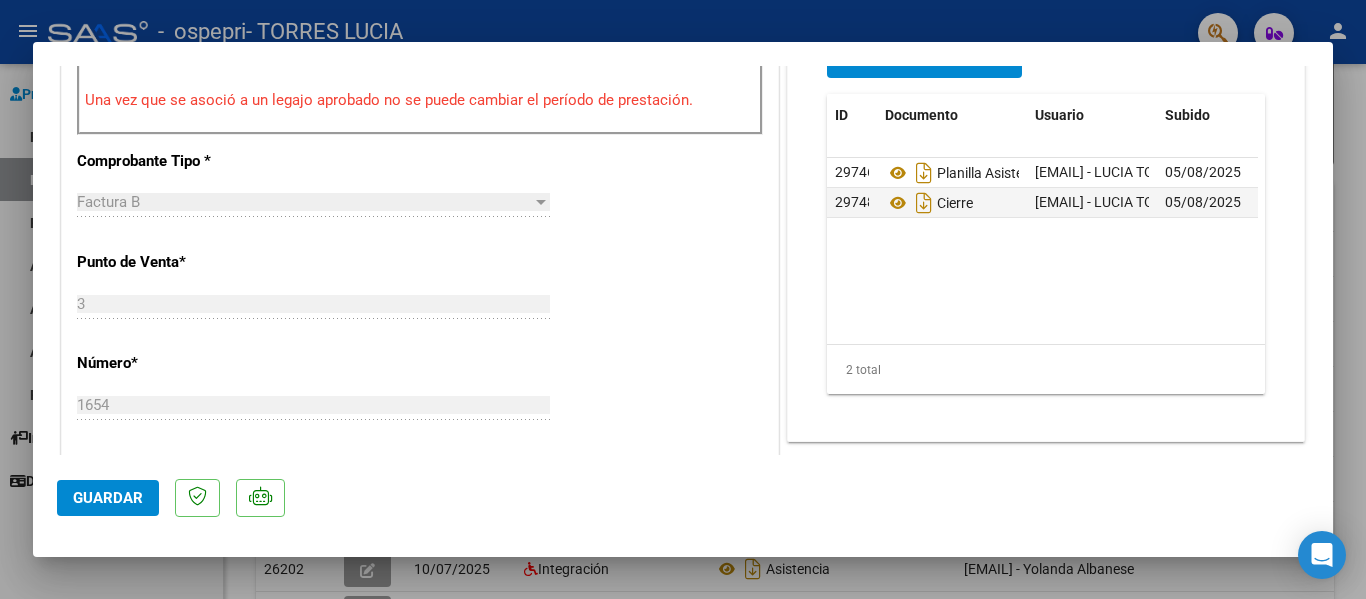 scroll, scrollTop: 651, scrollLeft: 0, axis: vertical 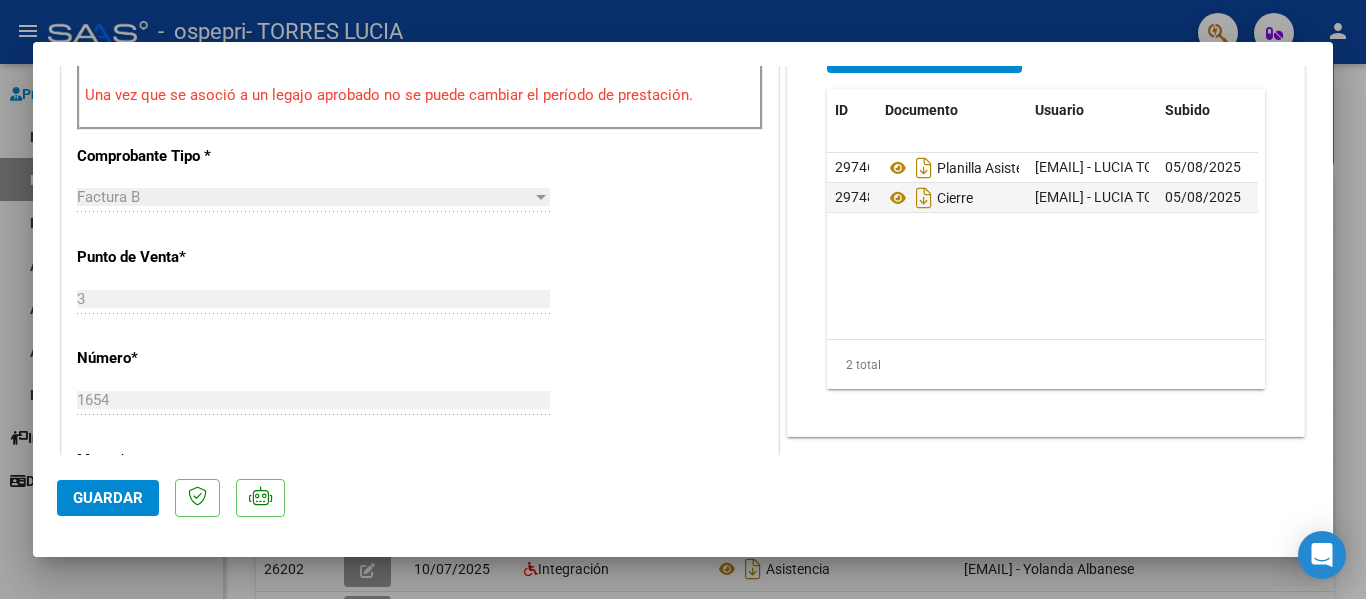 click on "Guardar" 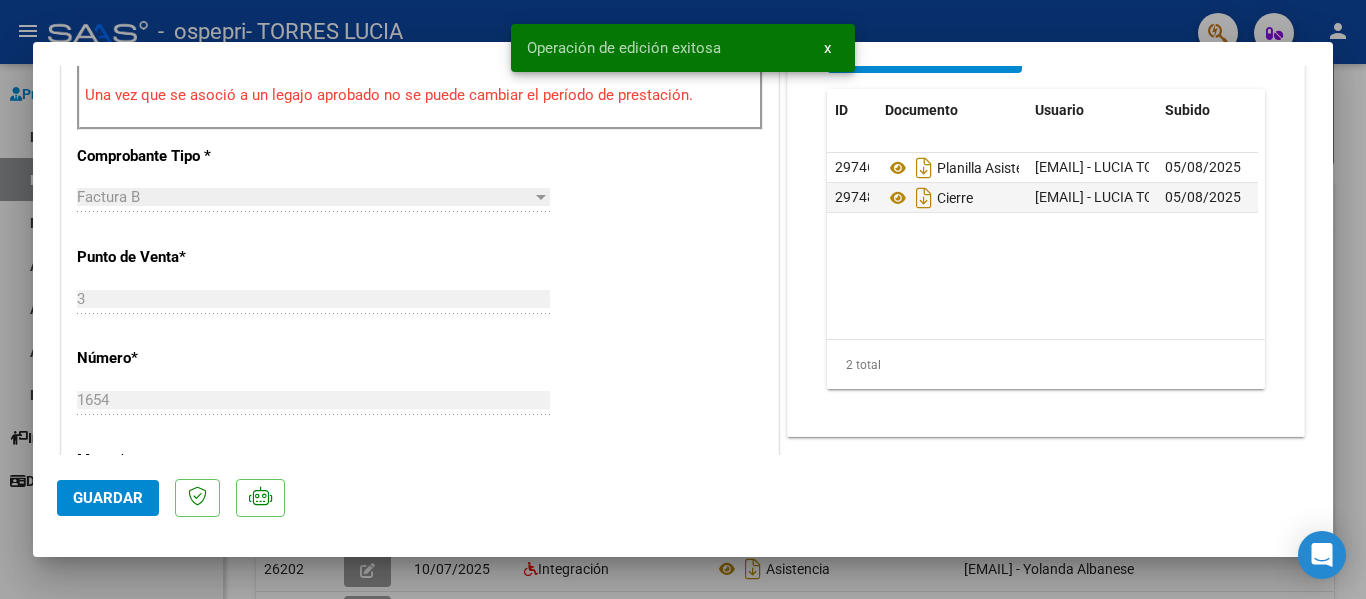click at bounding box center [683, 299] 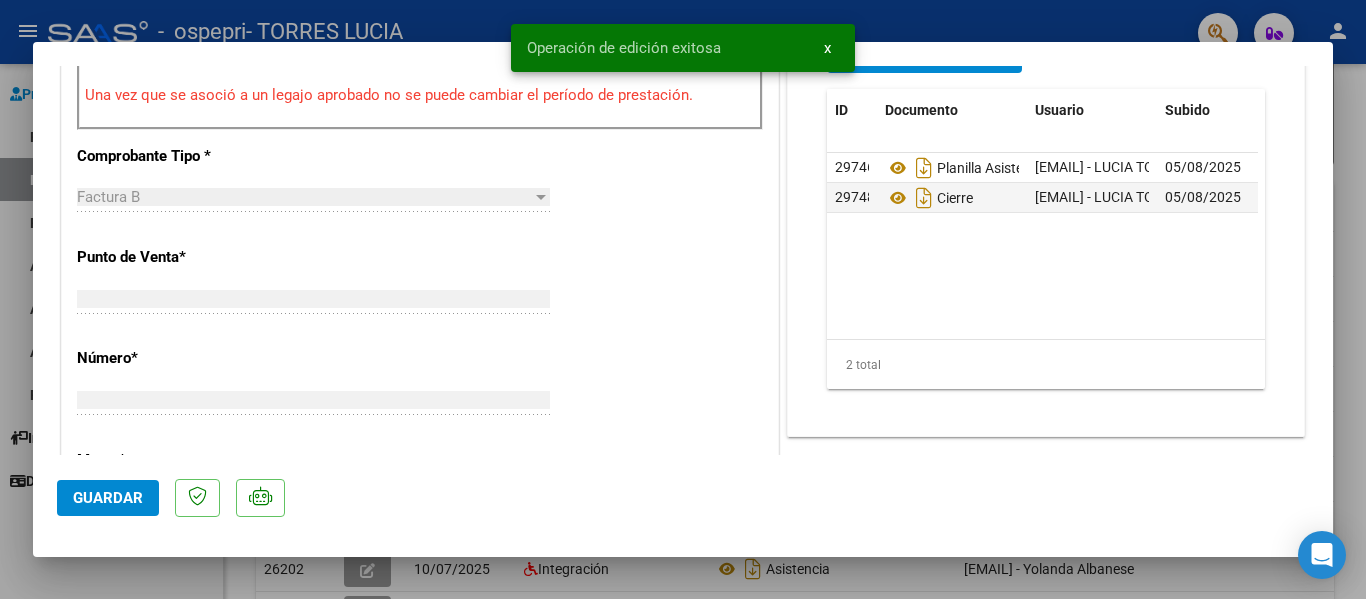 scroll, scrollTop: 706, scrollLeft: 0, axis: vertical 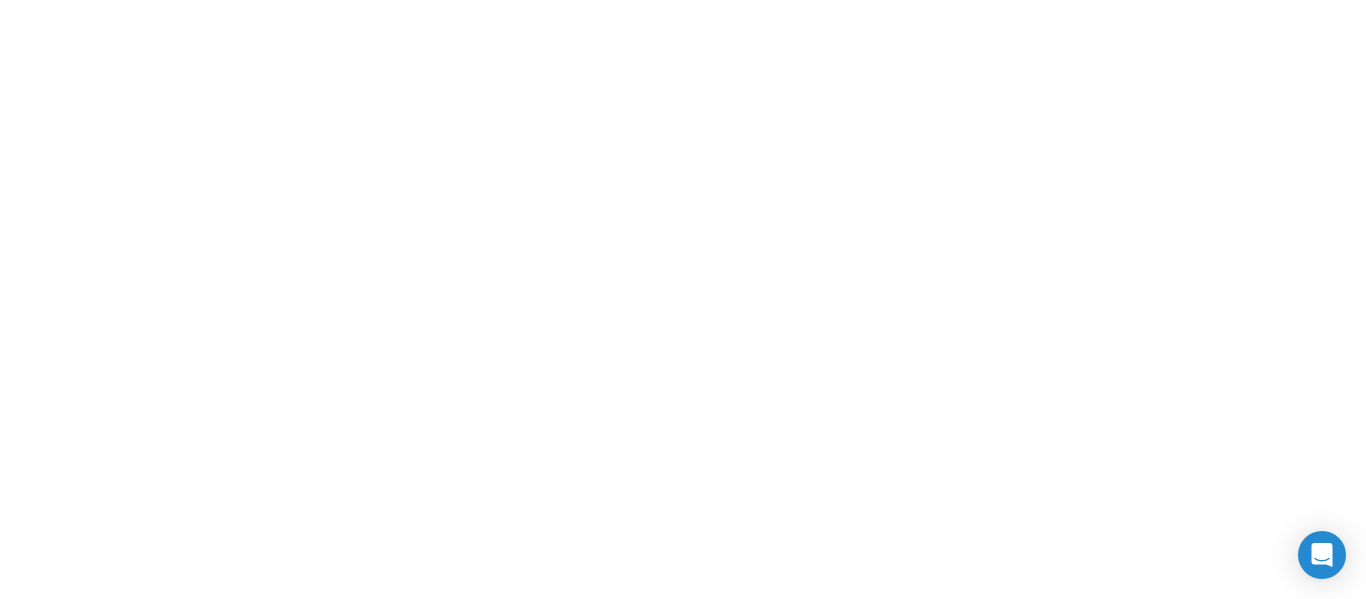 select on "Spanish" 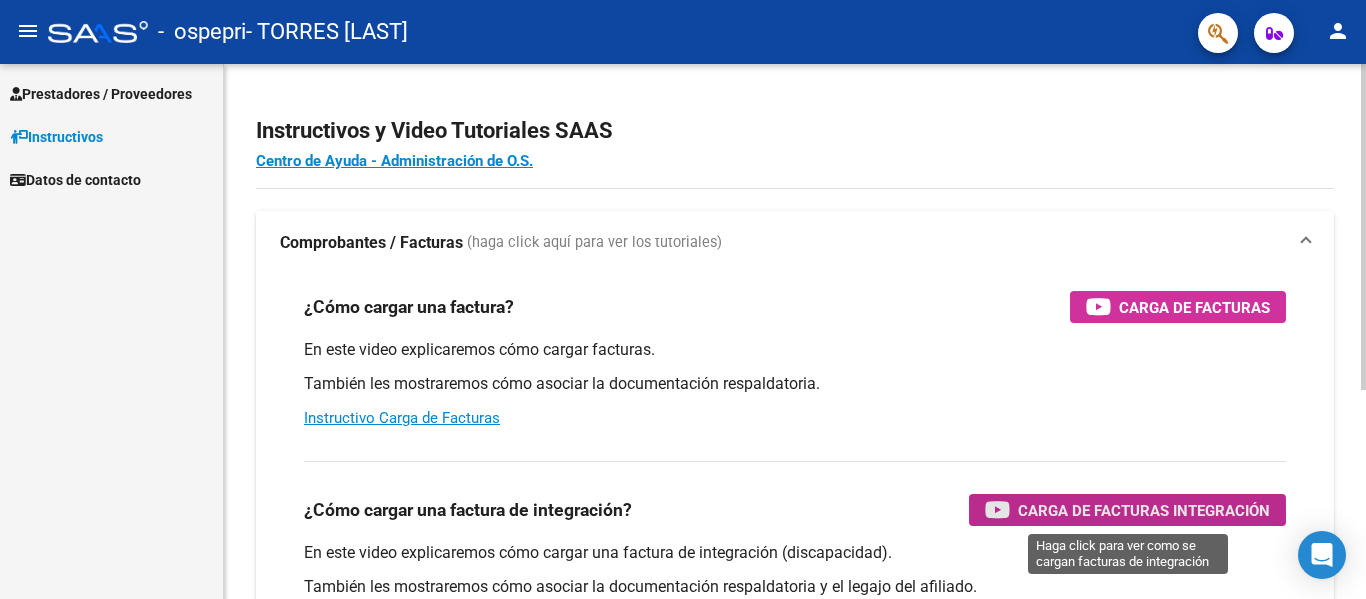 click on "Carga de Facturas Integración" at bounding box center (1144, 510) 